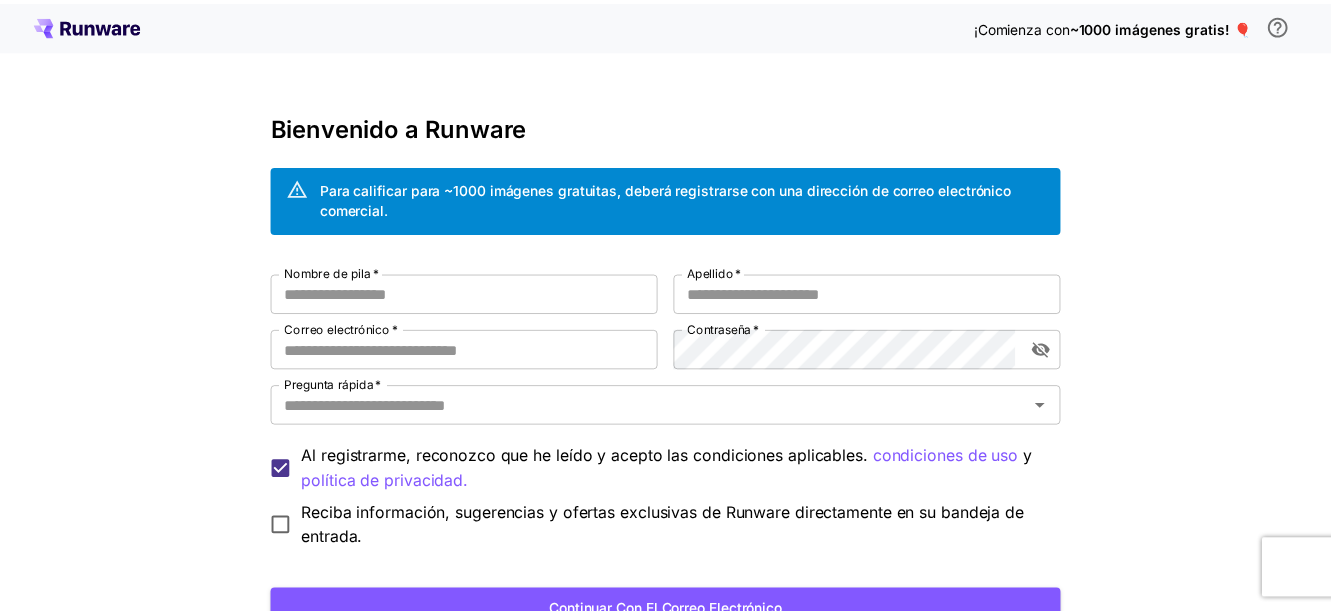scroll, scrollTop: 0, scrollLeft: 0, axis: both 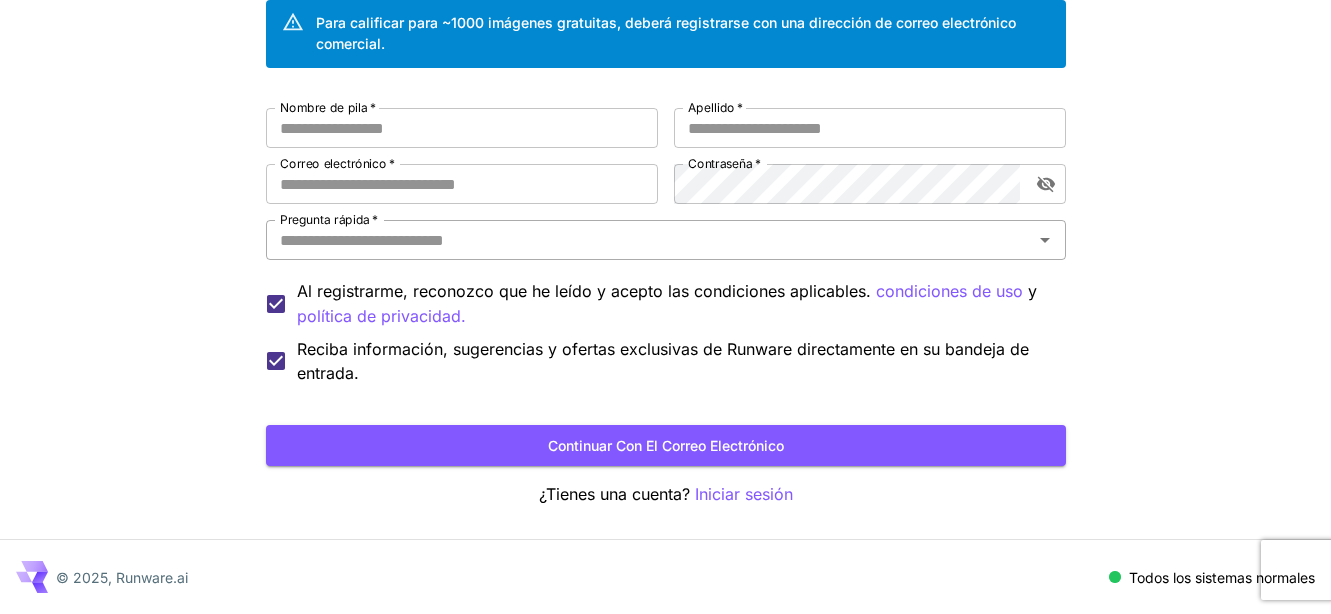 click on "Pregunta rápida    *" at bounding box center [649, 240] 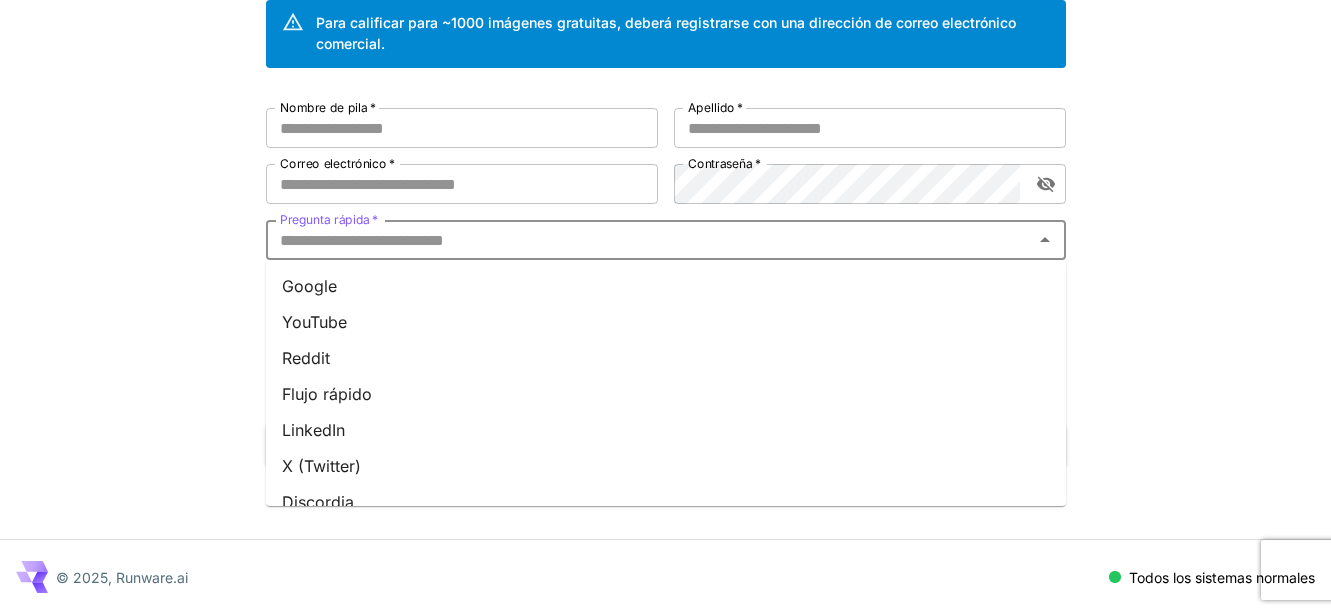 click on "Reddit" at bounding box center [306, 358] 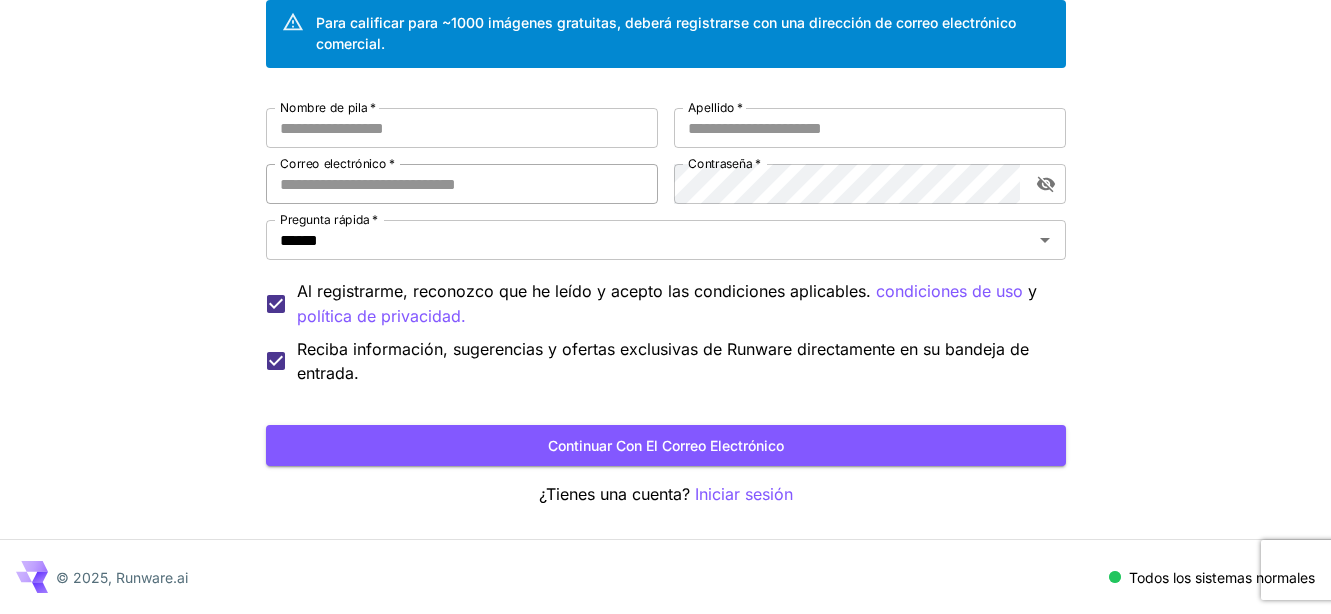 click on "Correo electrónico    *" at bounding box center [462, 184] 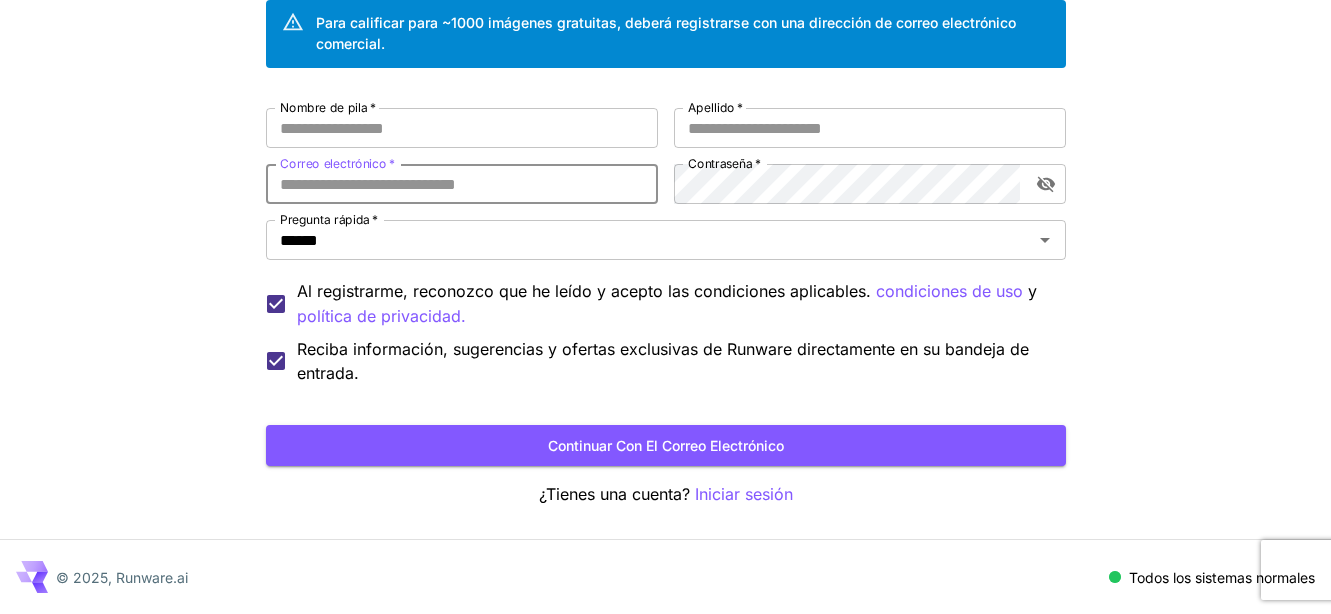 paste on "**********" 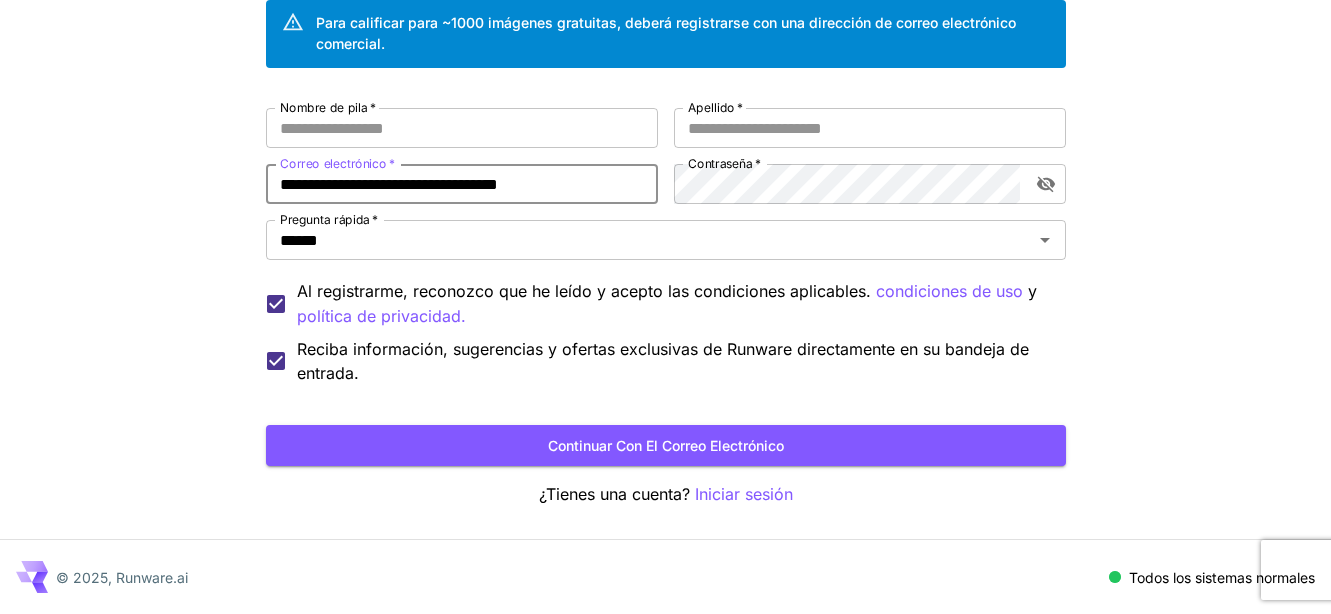 type on "**********" 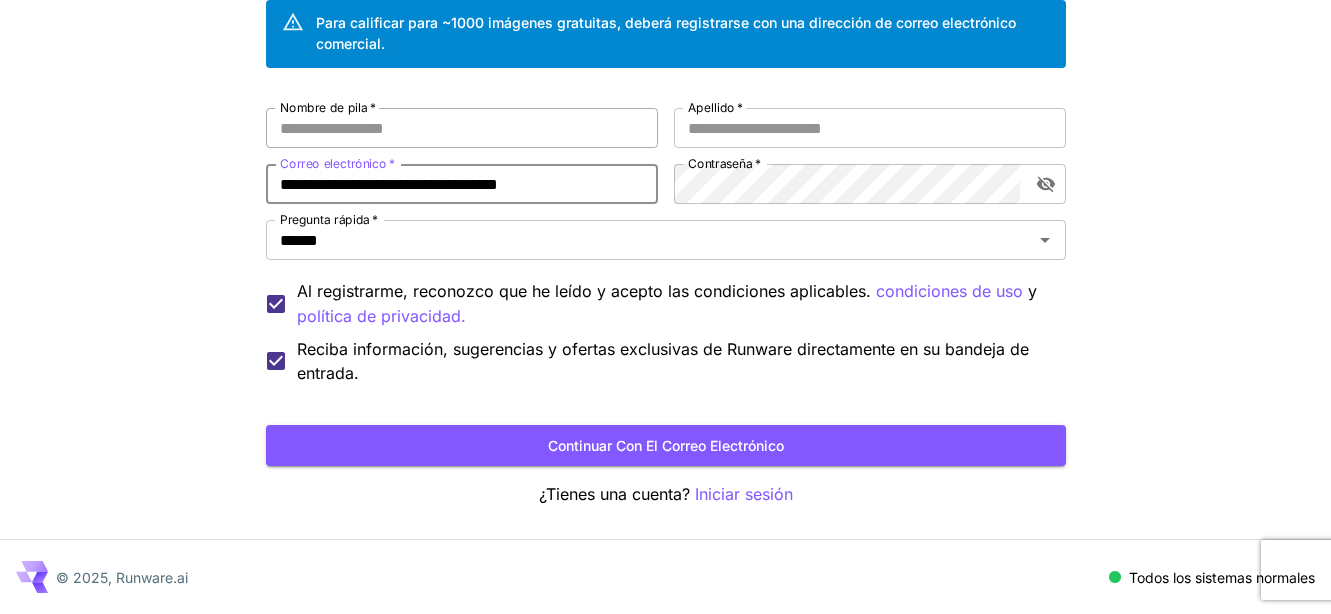 click on "Nombre de pila    *" at bounding box center (462, 128) 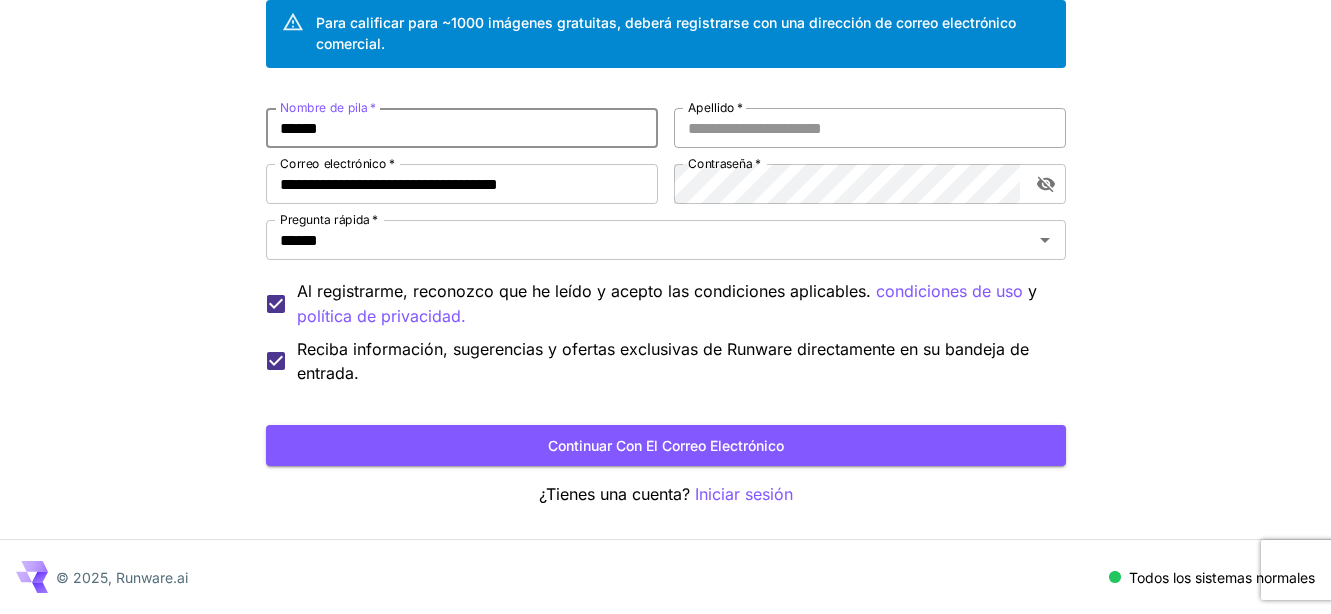 type on "******" 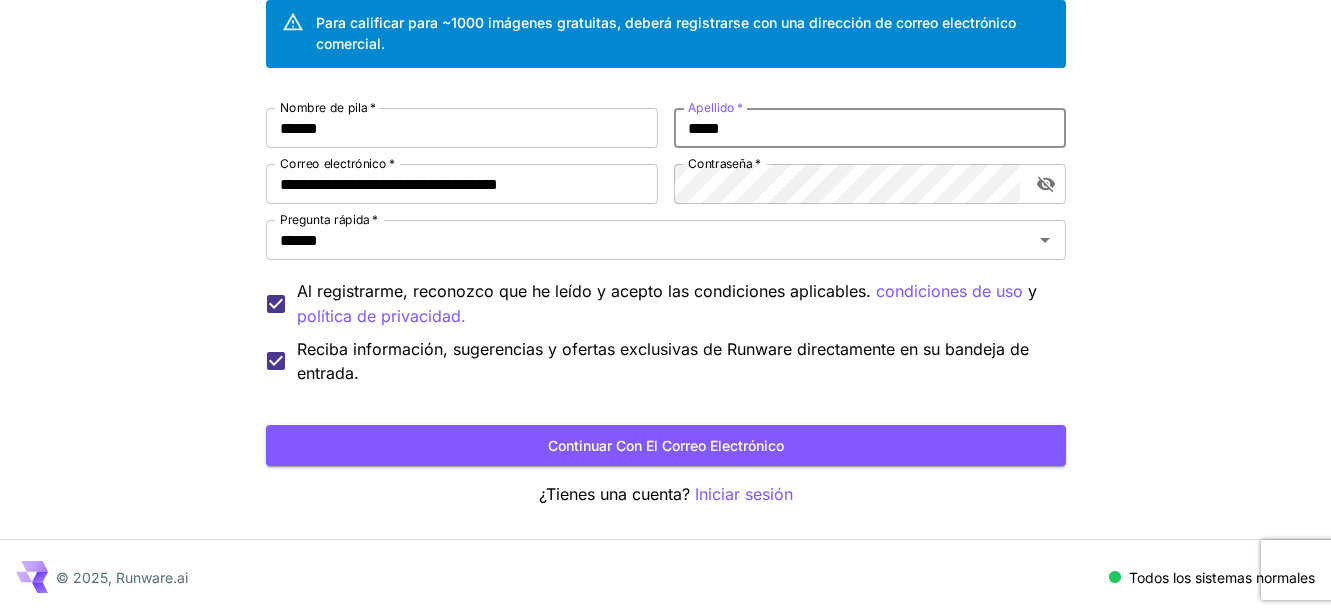 type on "*****" 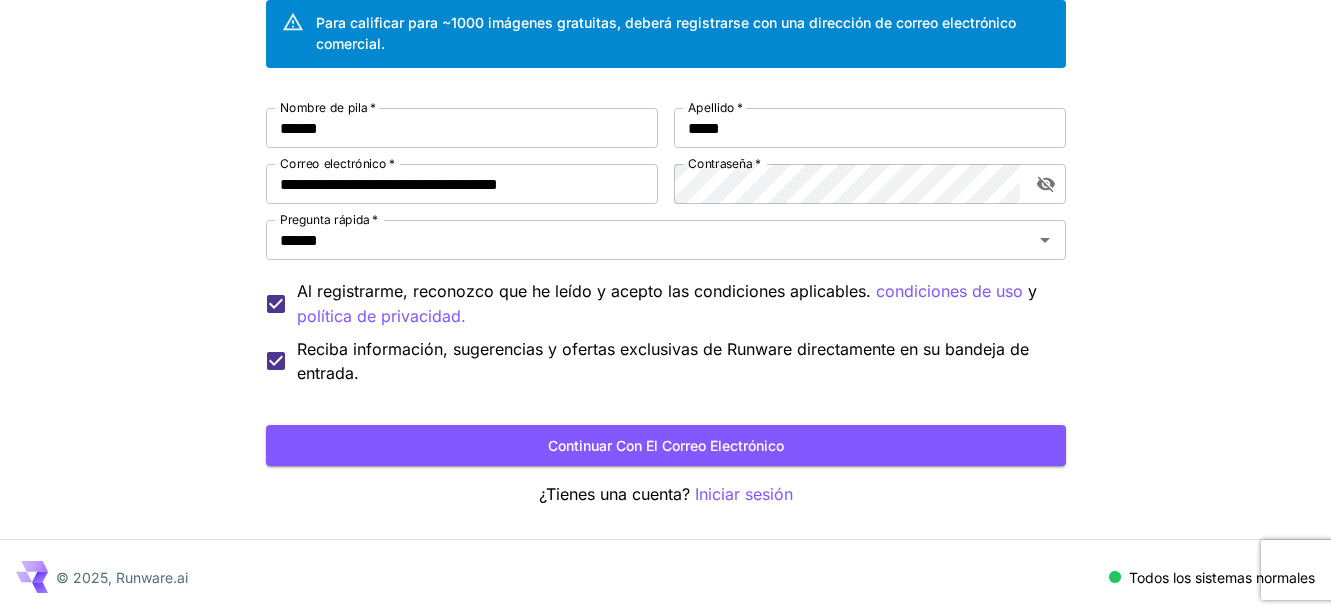 click on "© 2025, Runware.ai Todos los sistemas normales" at bounding box center (665, 577) 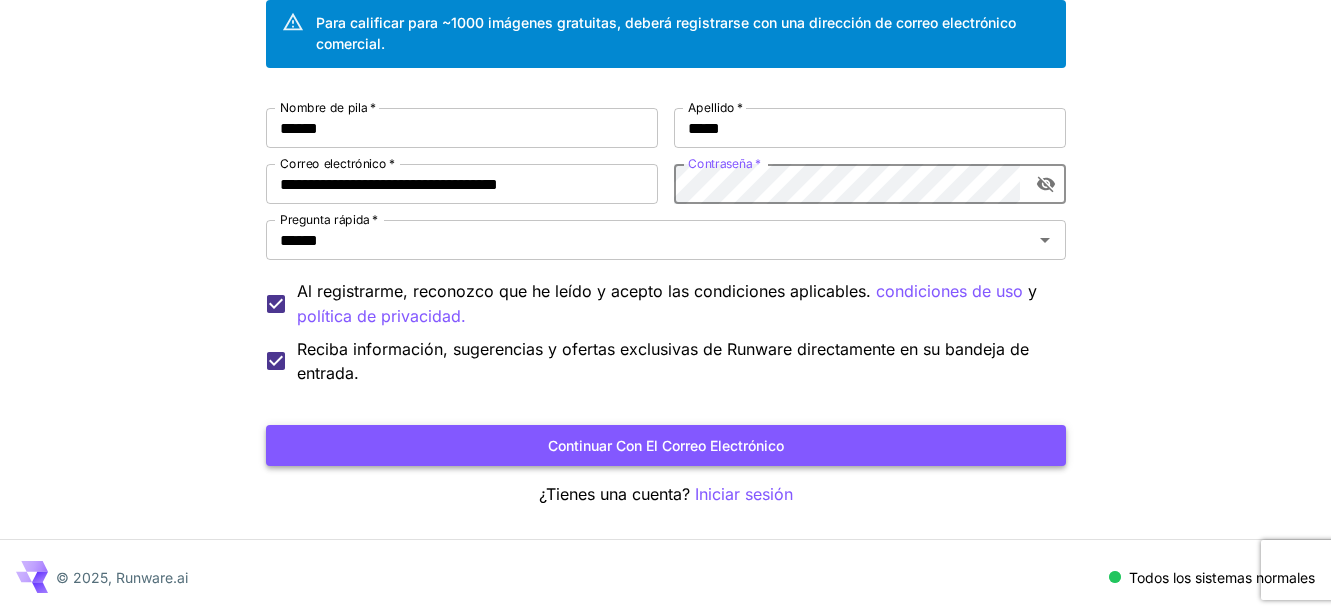 click on "Continuar con el correo electrónico" at bounding box center (666, 445) 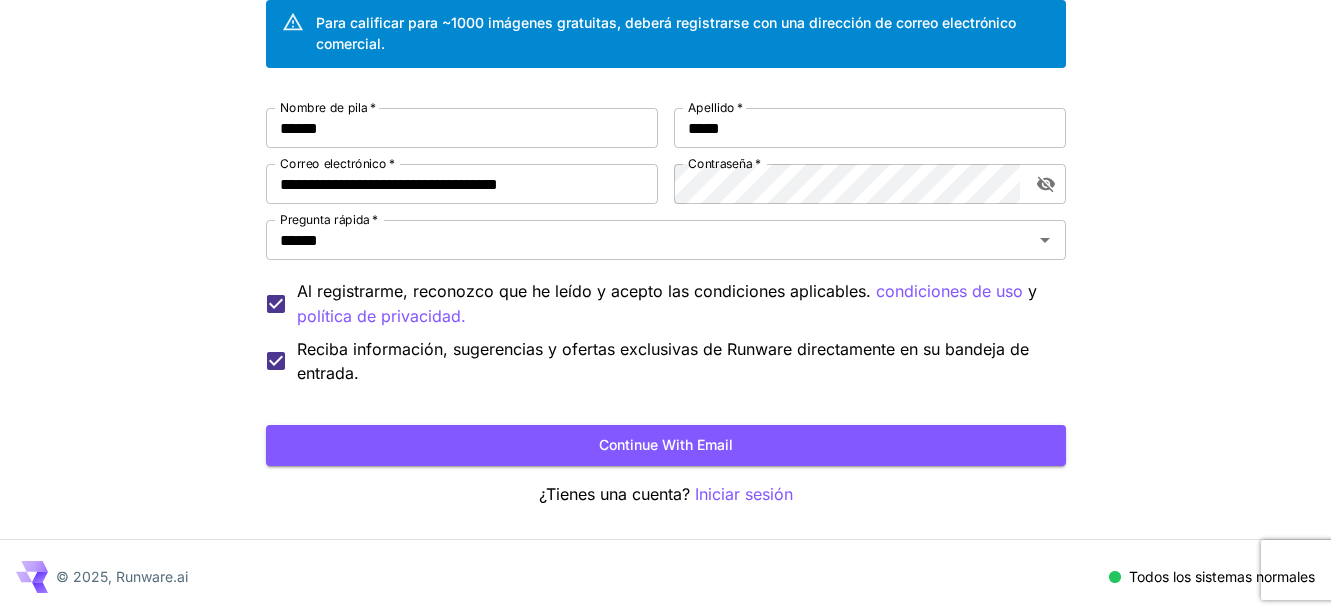 scroll, scrollTop: 0, scrollLeft: 0, axis: both 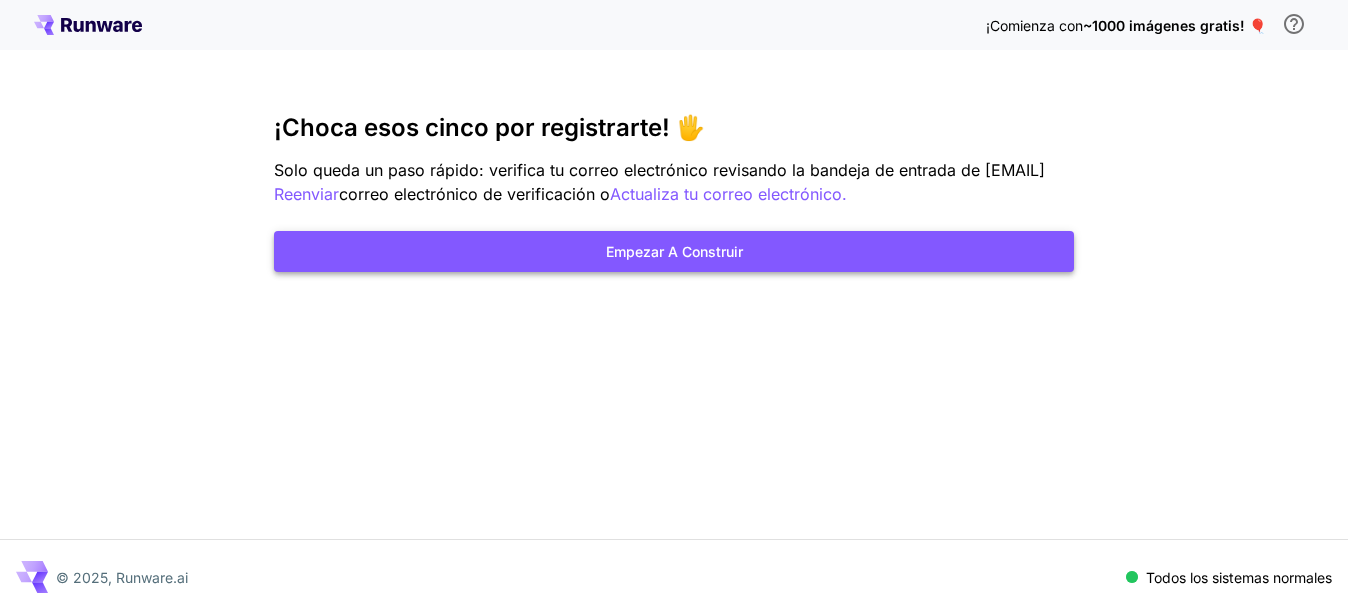 click on "¡Choca esos cinco por registrarte! 🖐️ Solo queda un paso rápido: verifica tu correo electrónico revisando la bandeja de entrada de    smoggy.crayfish.xnbj@rapidletter.net   Reenviar correo electrónico de verificación o Actualiza tu correo electrónico. Empezar a construir" at bounding box center [674, 193] 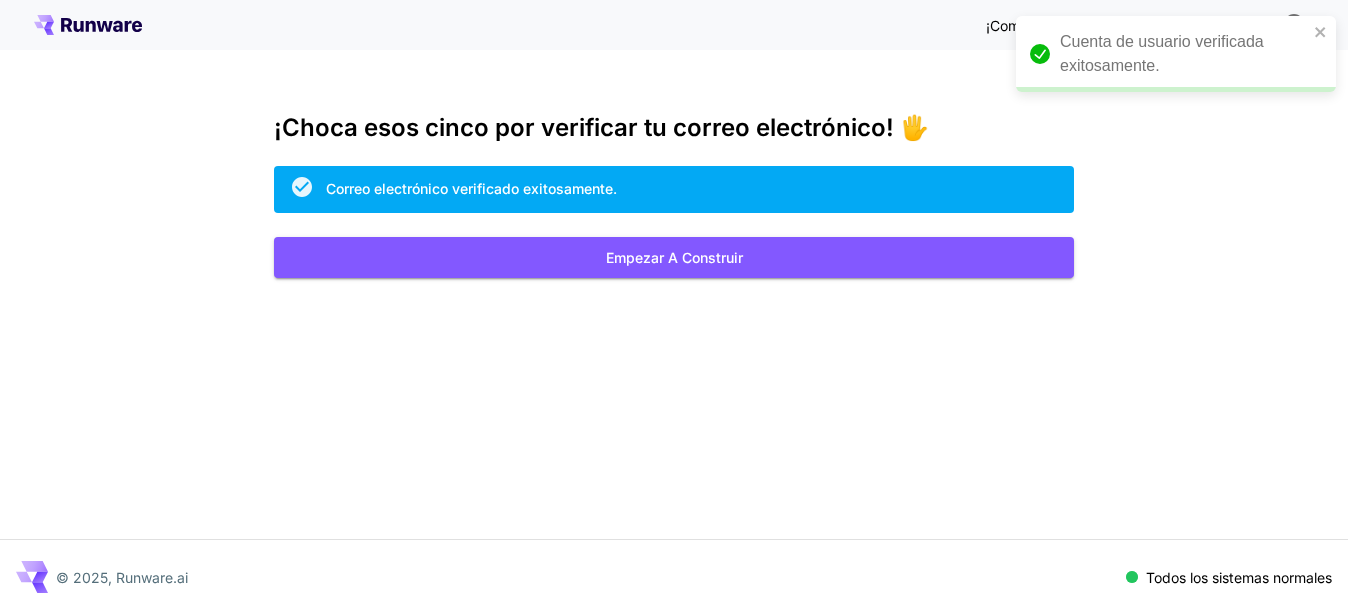 scroll, scrollTop: 0, scrollLeft: 0, axis: both 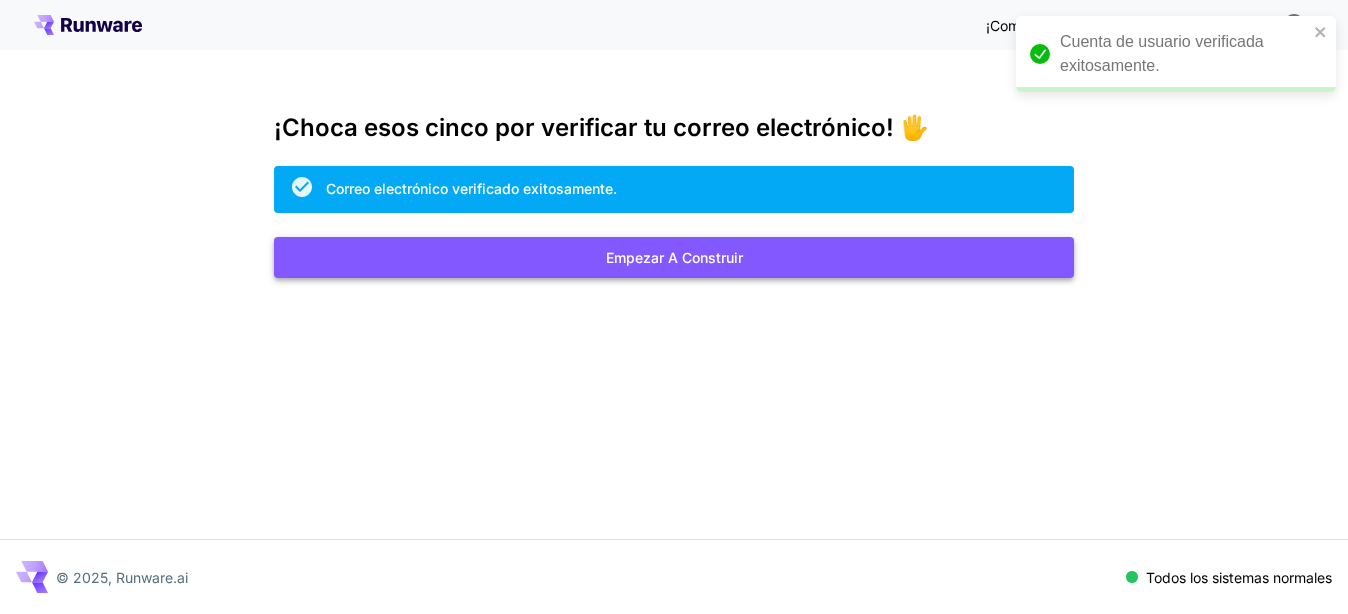 click on "Empezar a construir" at bounding box center (674, 257) 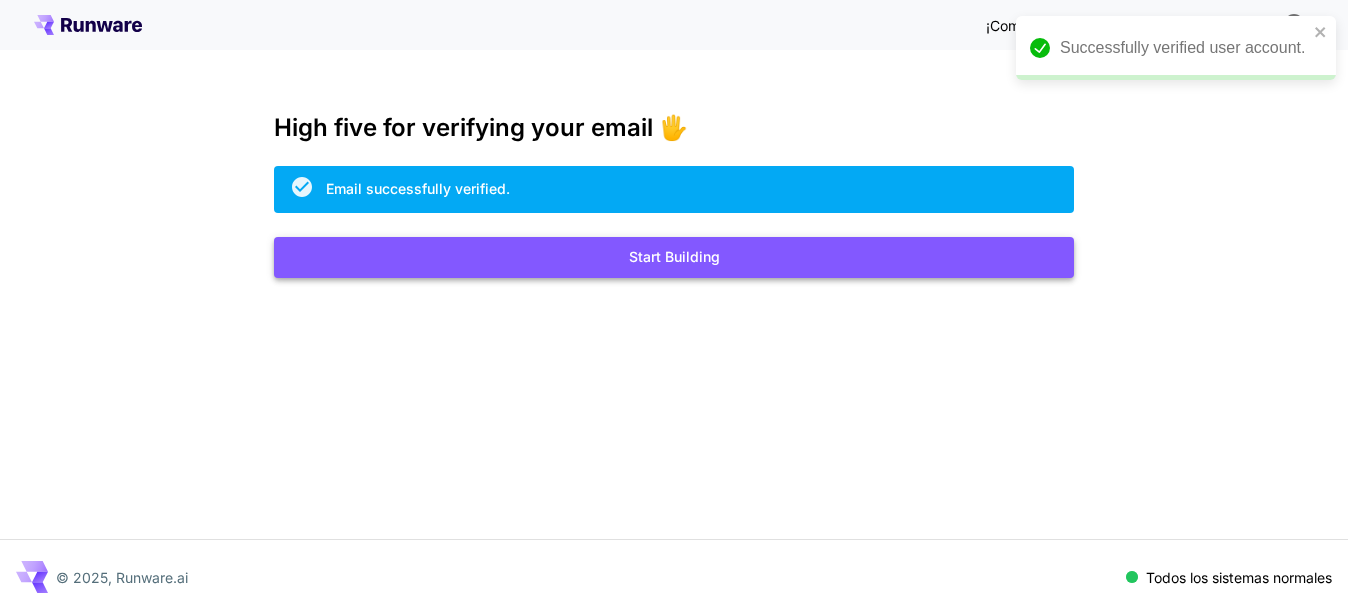 drag, startPoint x: 0, startPoint y: 0, endPoint x: 829, endPoint y: 272, distance: 872.4821 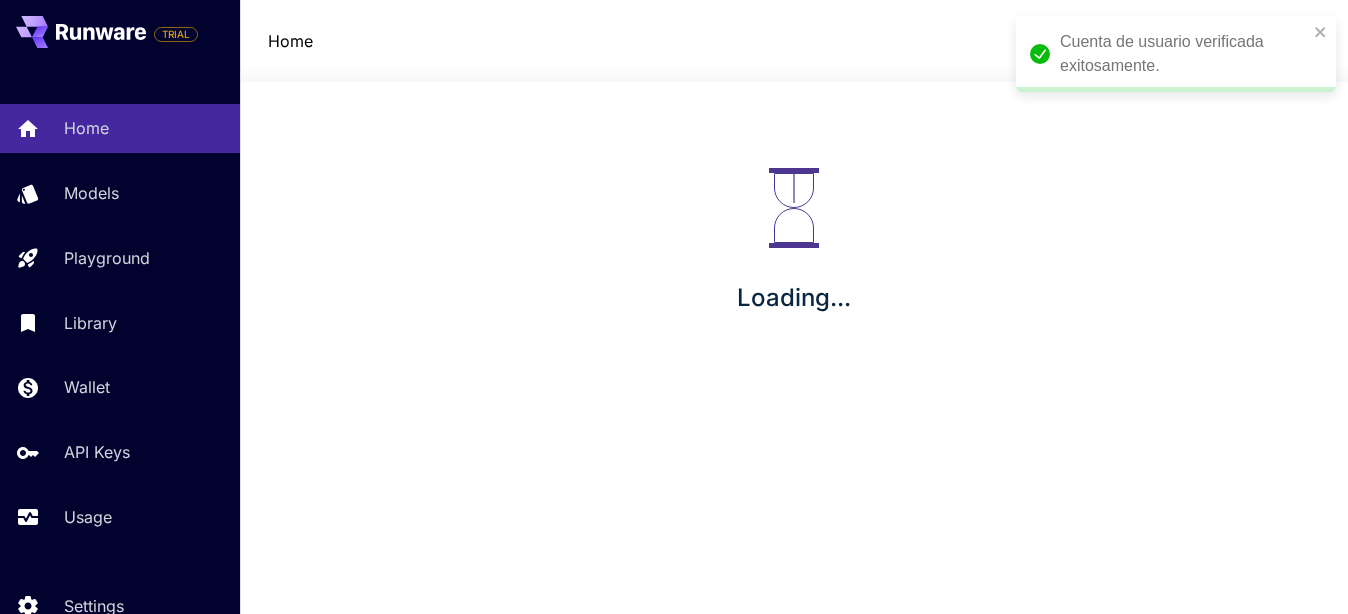 scroll, scrollTop: 0, scrollLeft: 0, axis: both 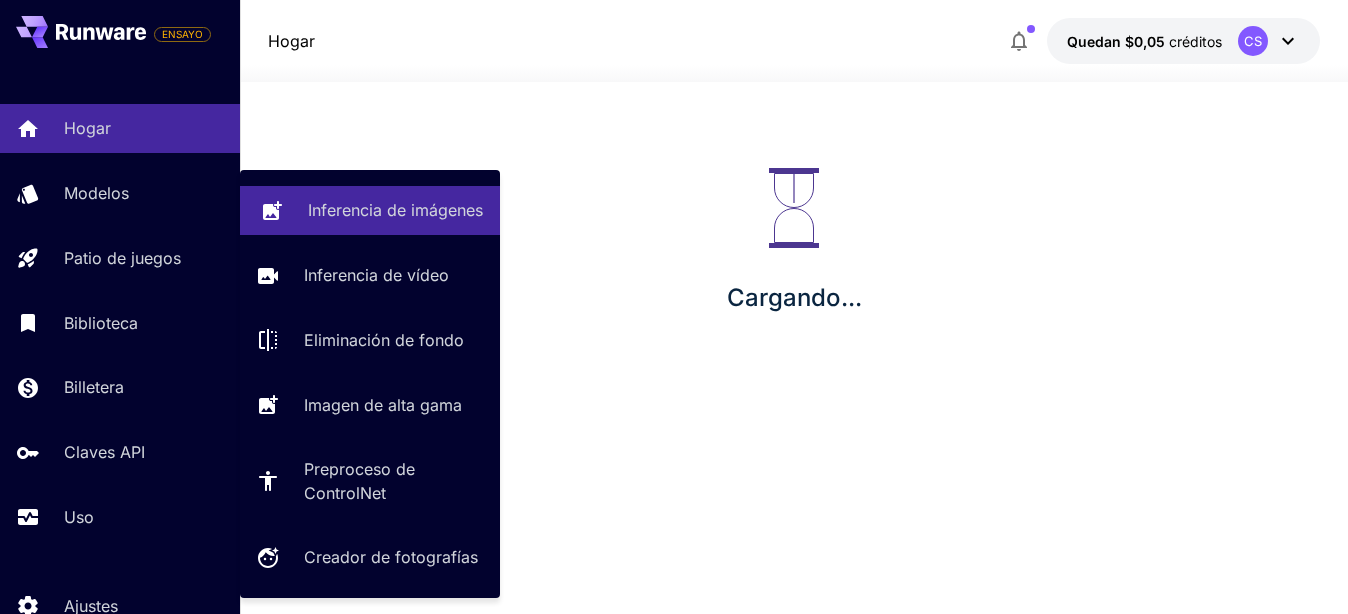 click on "Inferencia de imágenes" at bounding box center (395, 210) 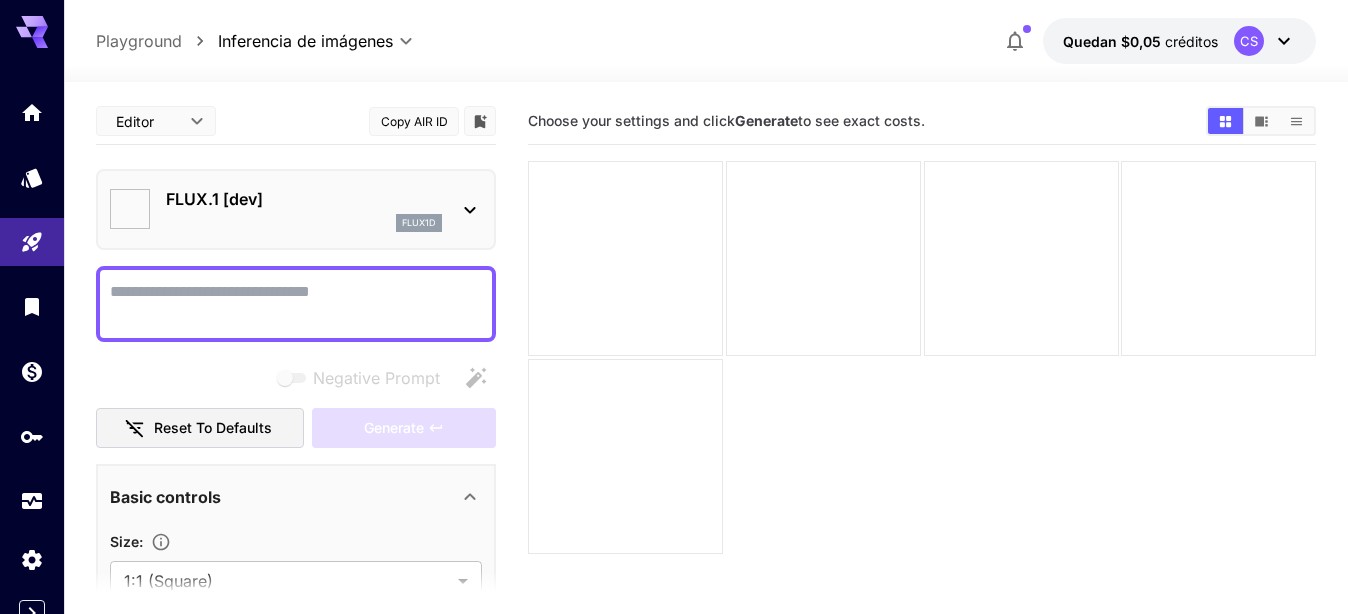 click 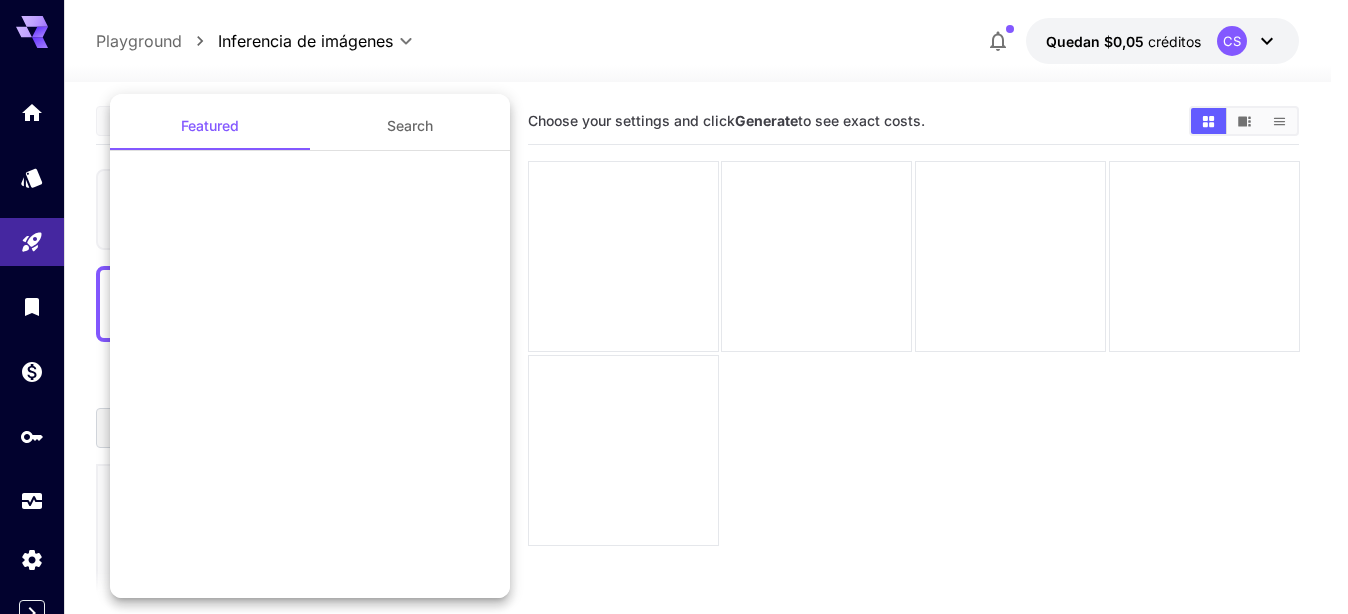 type on "**********" 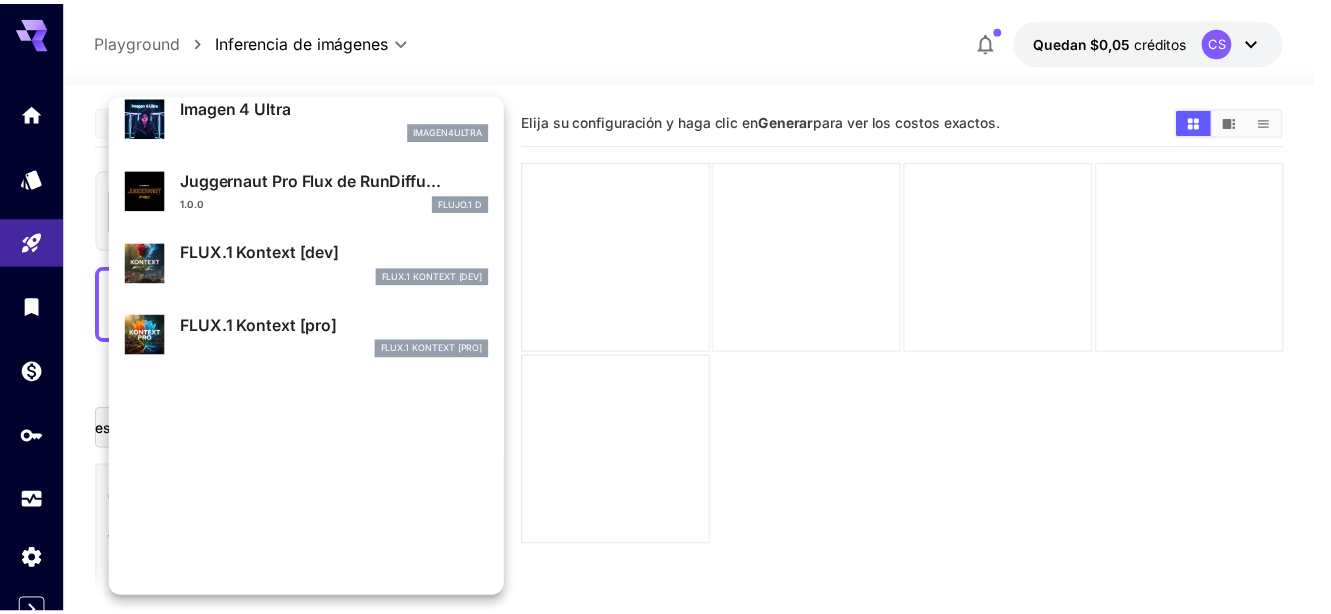 scroll, scrollTop: 836, scrollLeft: 0, axis: vertical 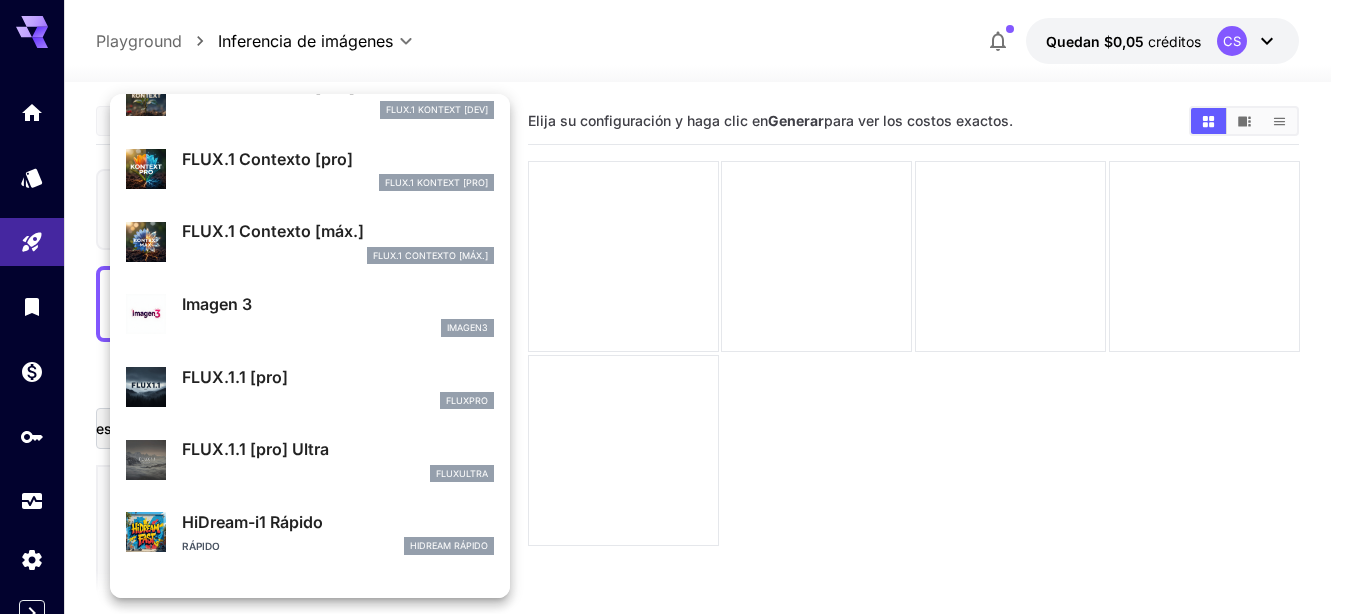 click on "FLUX.1 Contexto [máx.]" at bounding box center [273, 231] 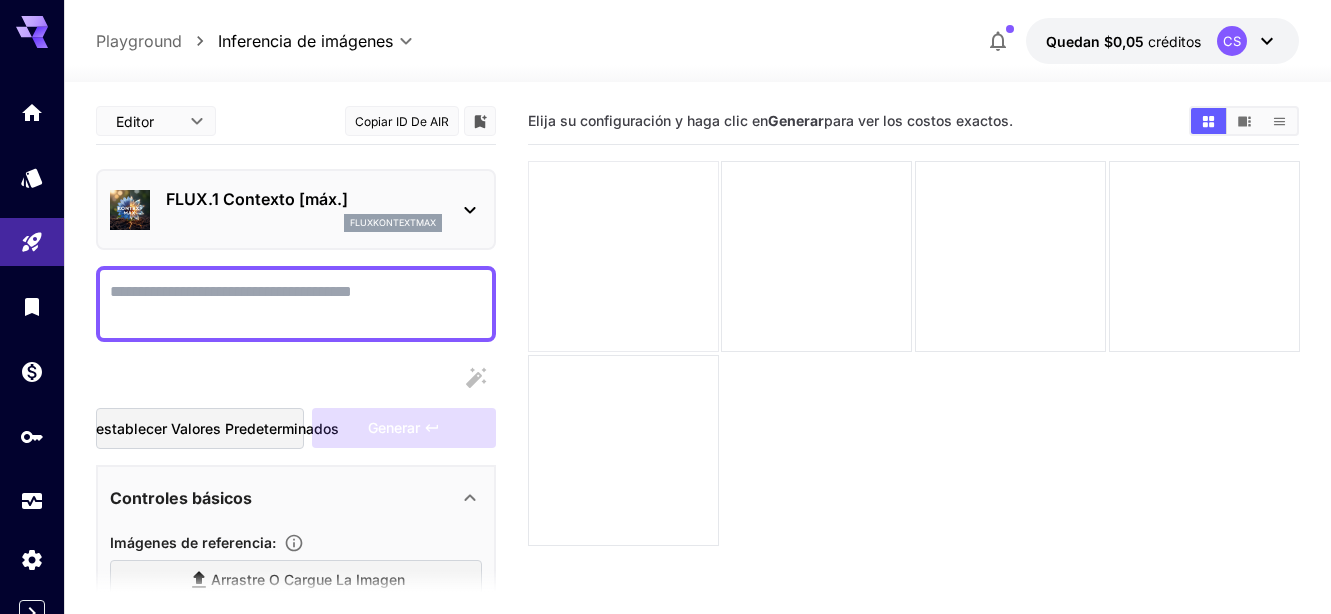 scroll, scrollTop: 158, scrollLeft: 0, axis: vertical 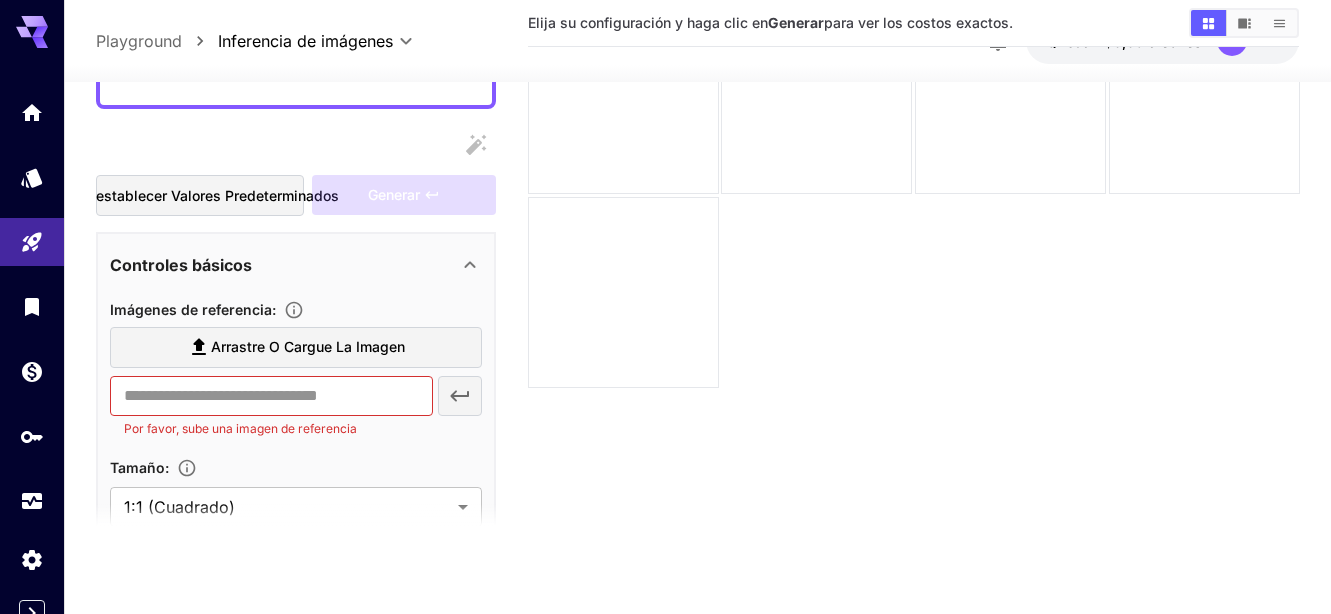 click on "Arrastre o cargue la imagen" at bounding box center [296, 347] 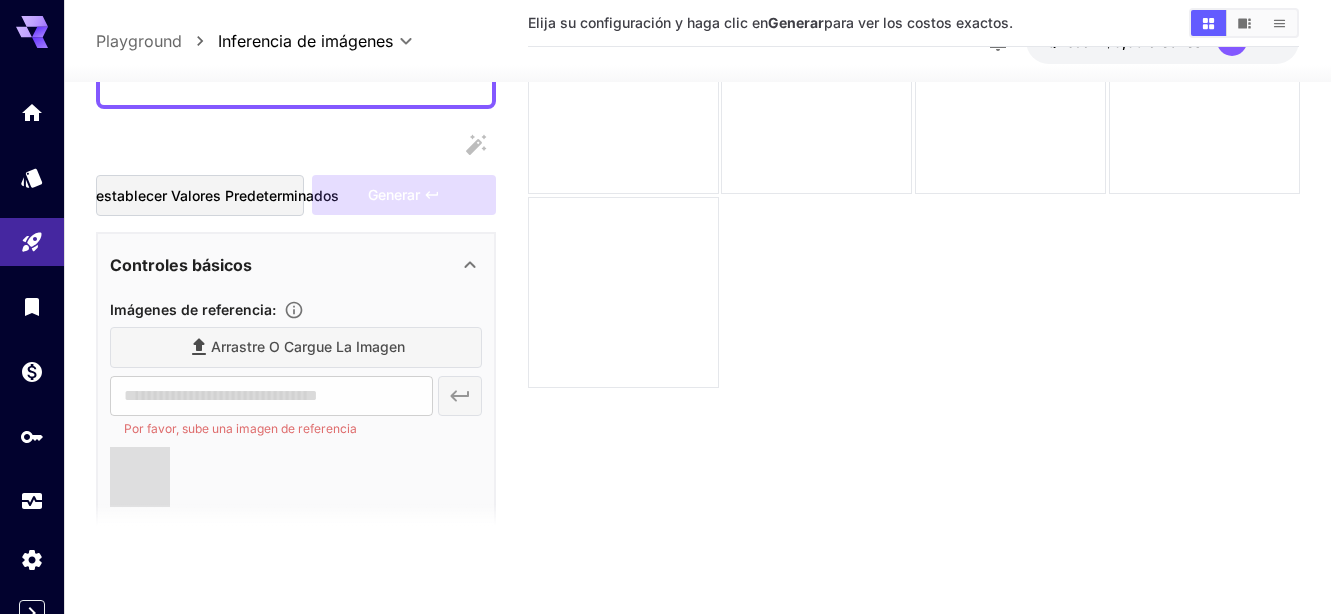 type on "**********" 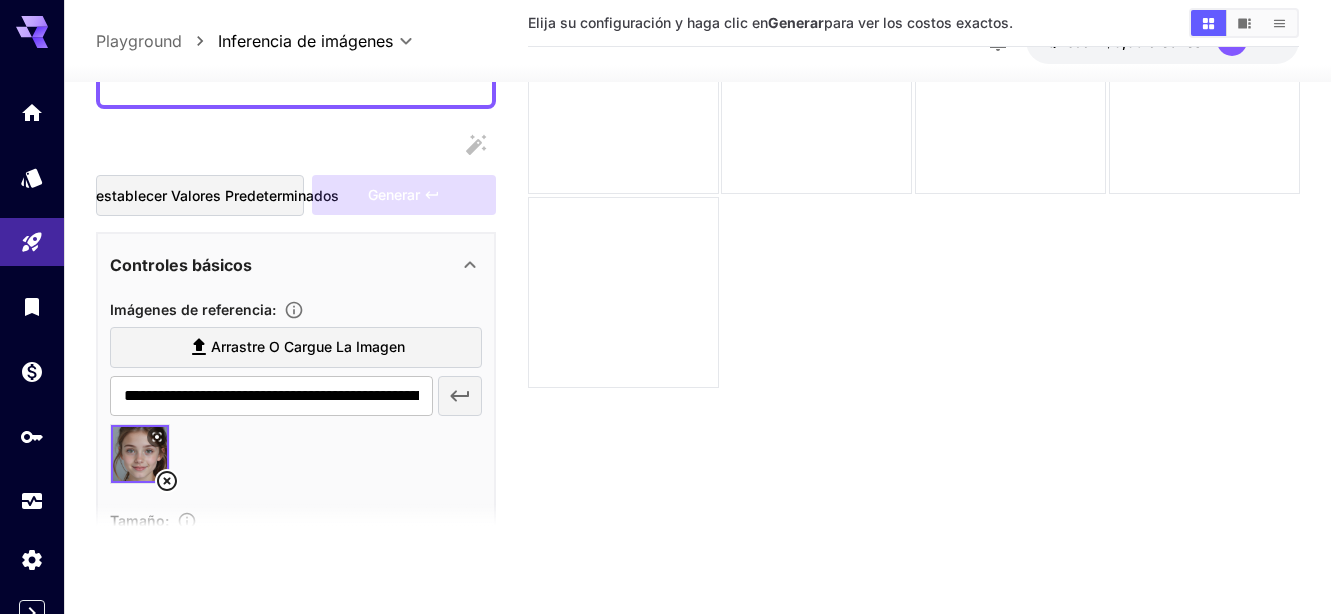 scroll, scrollTop: 0, scrollLeft: 0, axis: both 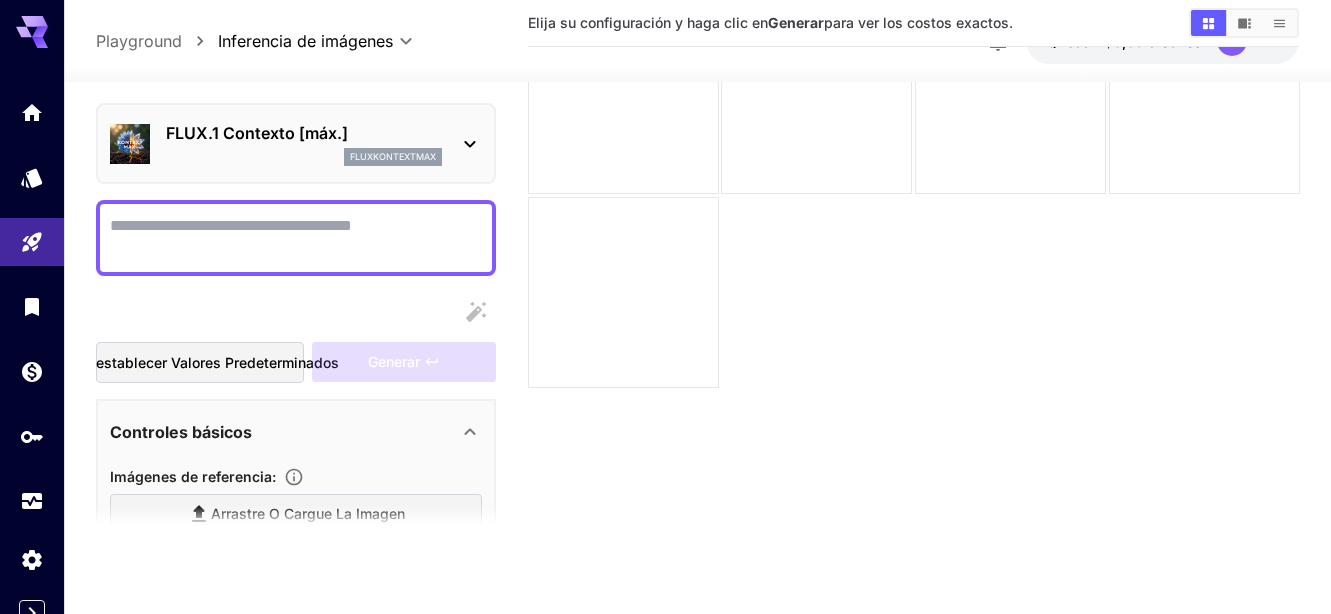 click on "Display cost in response" at bounding box center [296, 238] 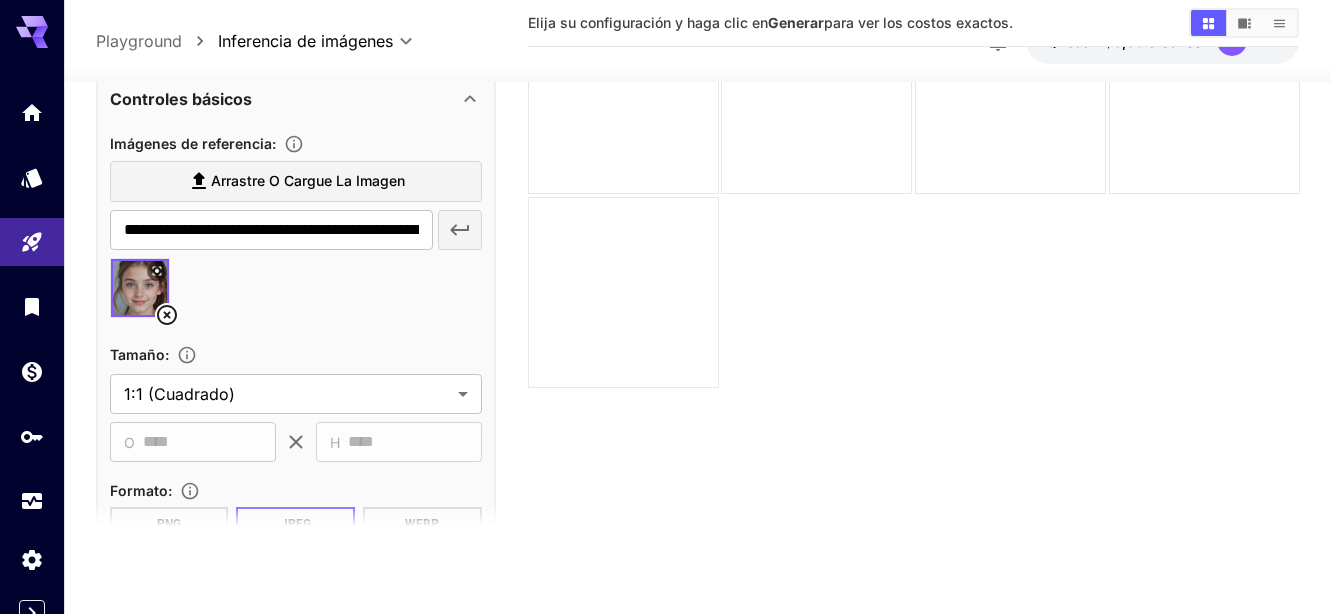 scroll, scrollTop: 500, scrollLeft: 0, axis: vertical 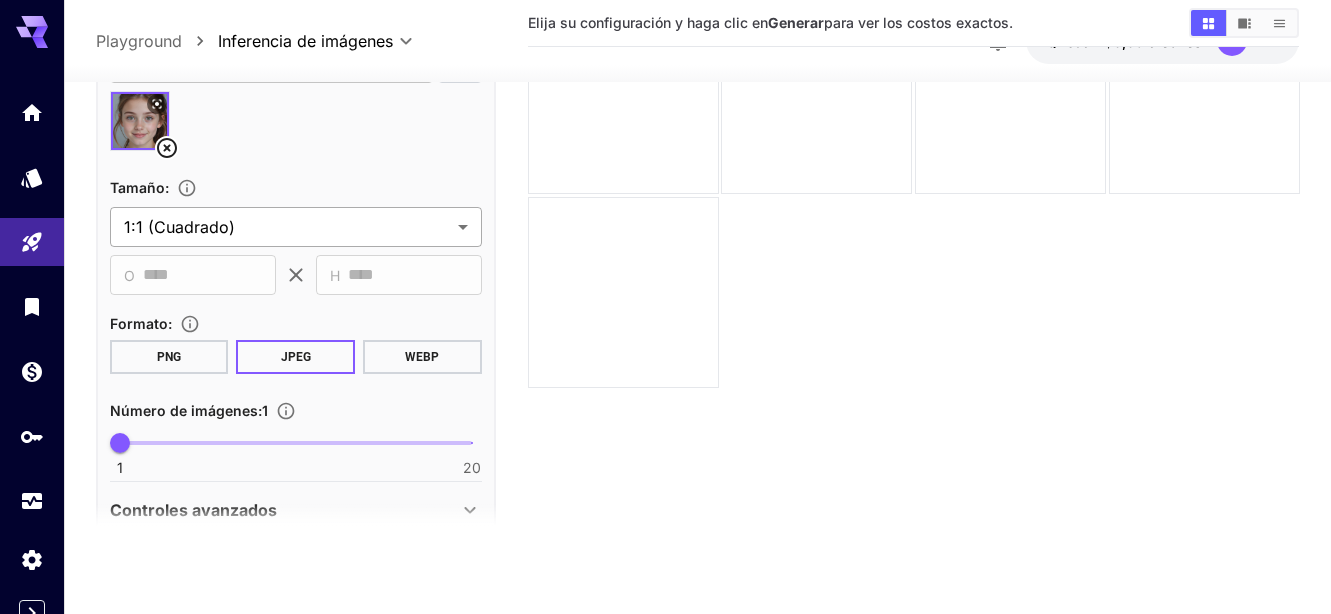 type on "**********" 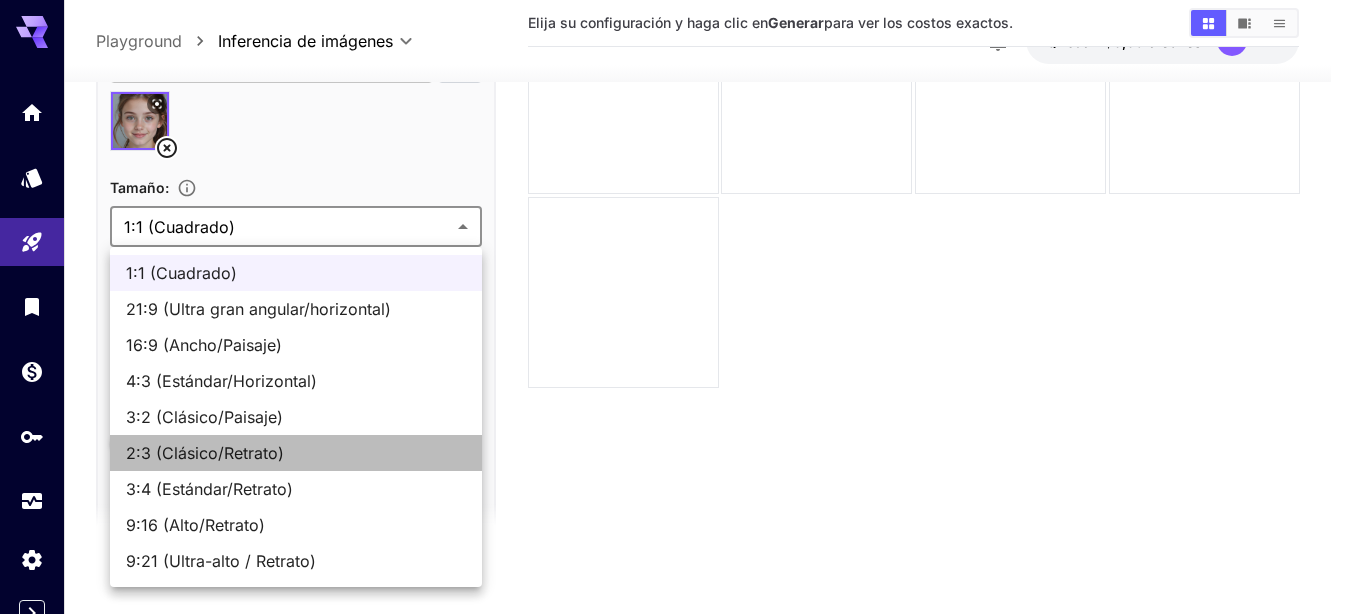 click on "2:3 (Clásico/Retrato)" at bounding box center (205, 453) 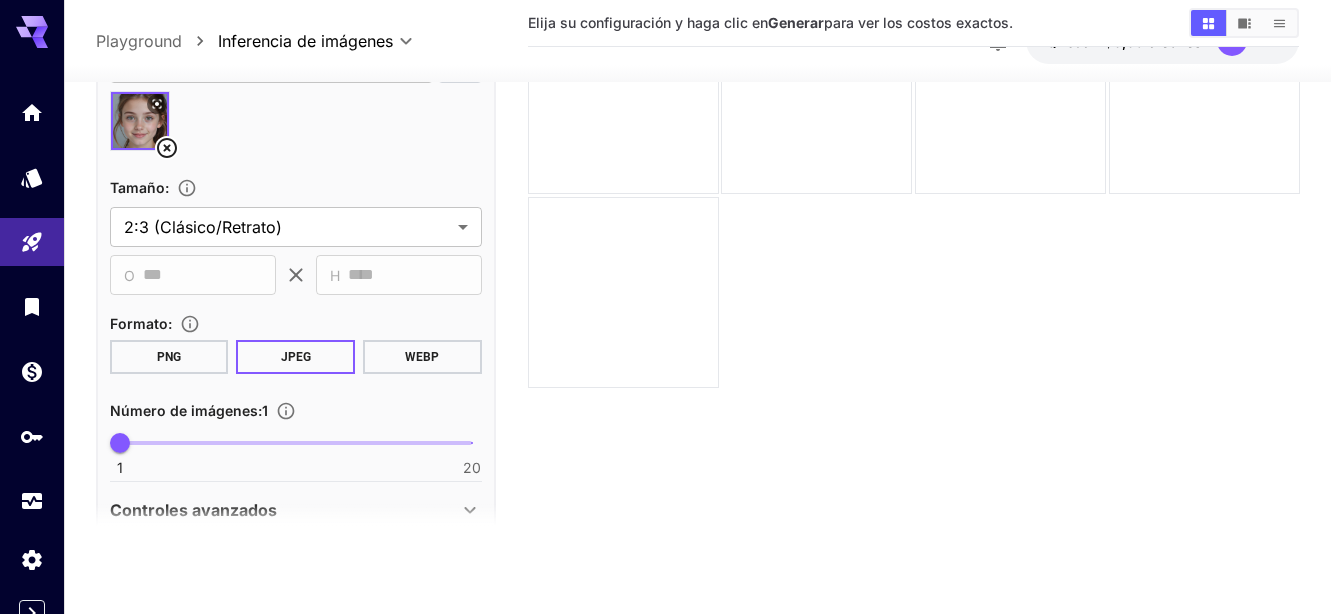click on "PNG" at bounding box center [169, 357] 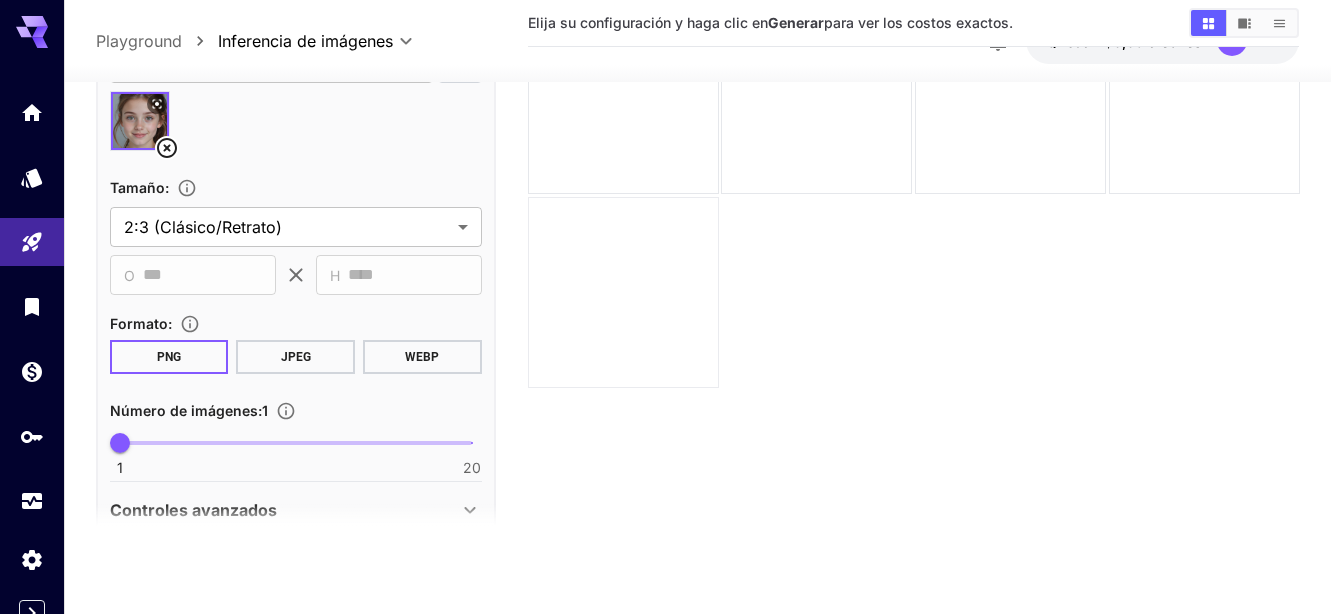 scroll, scrollTop: 0, scrollLeft: 0, axis: both 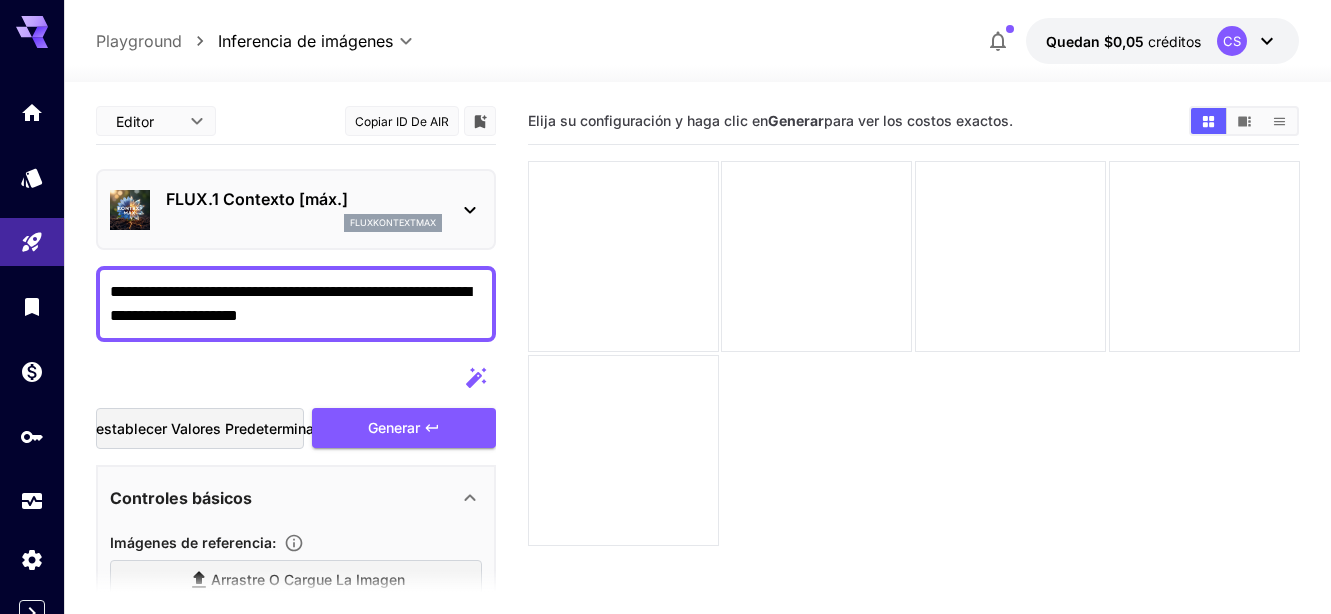 click on "Editor **** ​ Copiar ID de AIR" at bounding box center (296, 125) 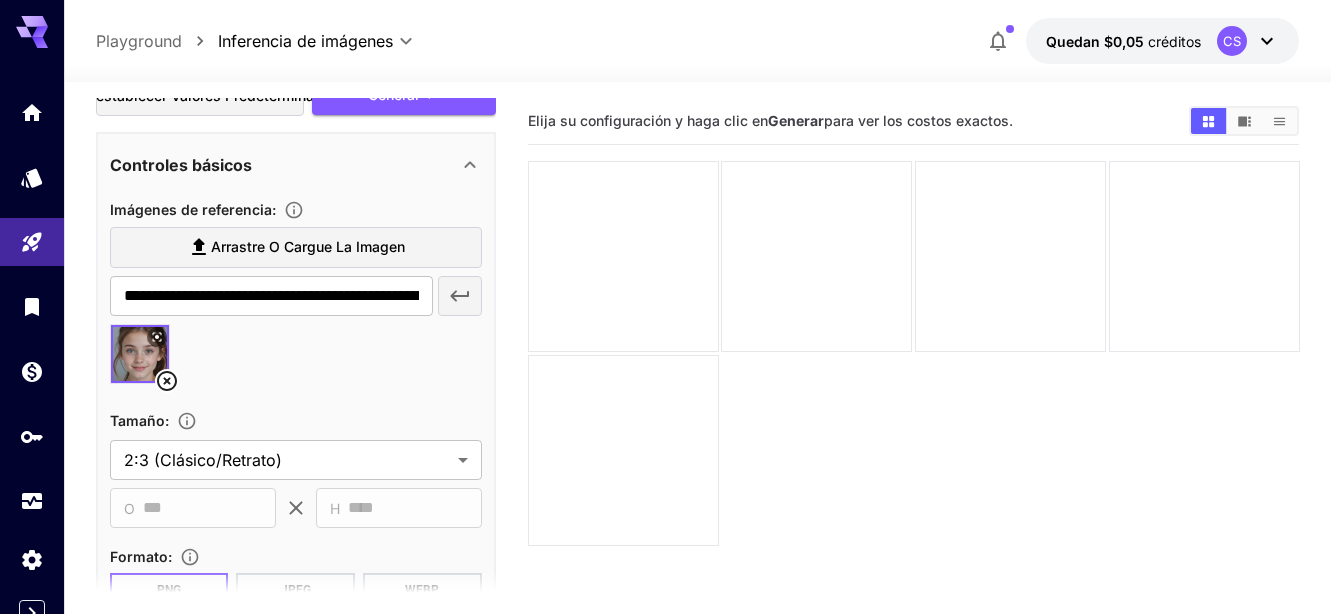 scroll, scrollTop: 0, scrollLeft: 0, axis: both 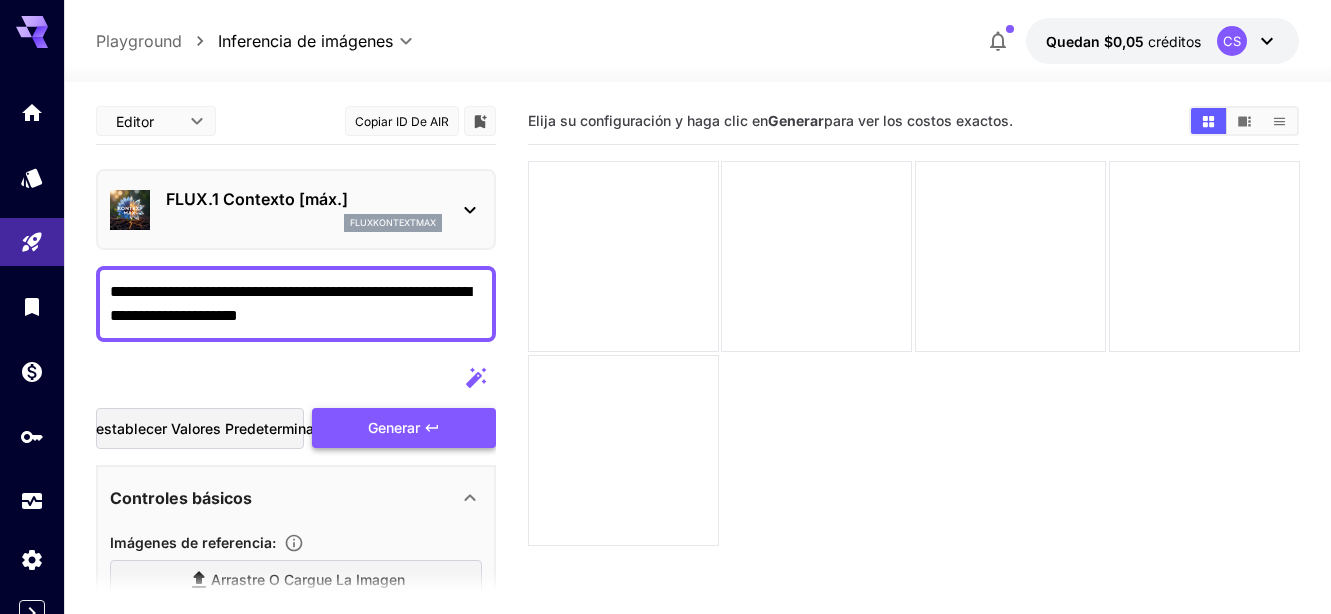 click on "Generar" at bounding box center [394, 427] 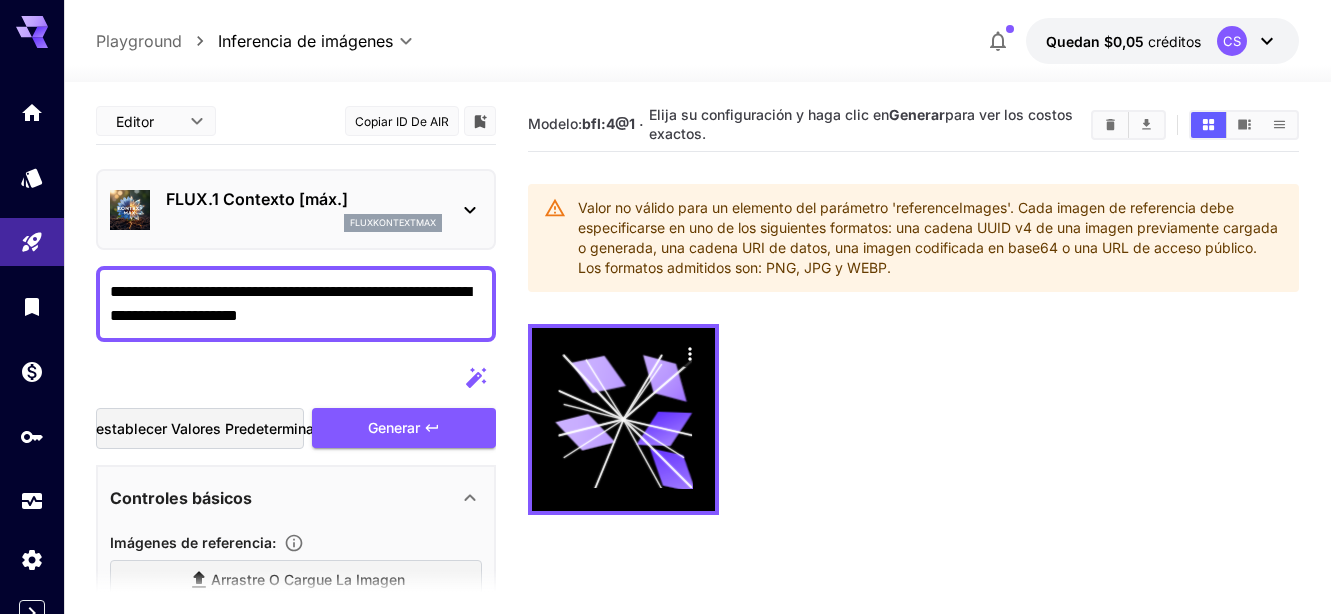 scroll, scrollTop: 158, scrollLeft: 0, axis: vertical 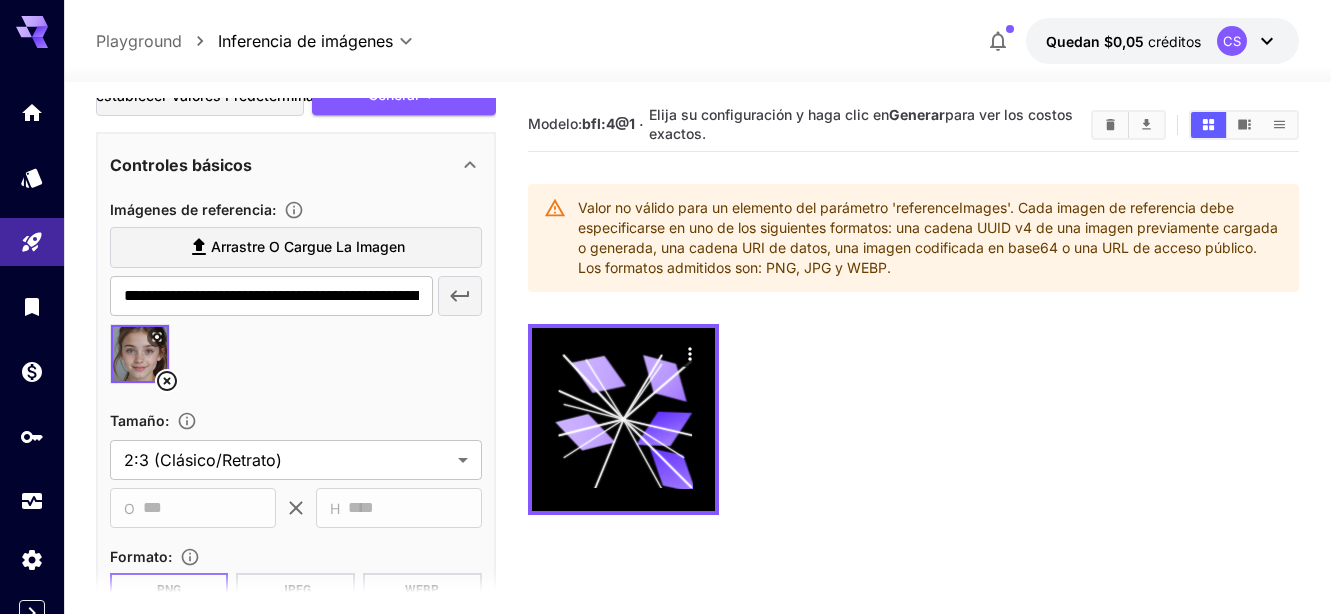 click 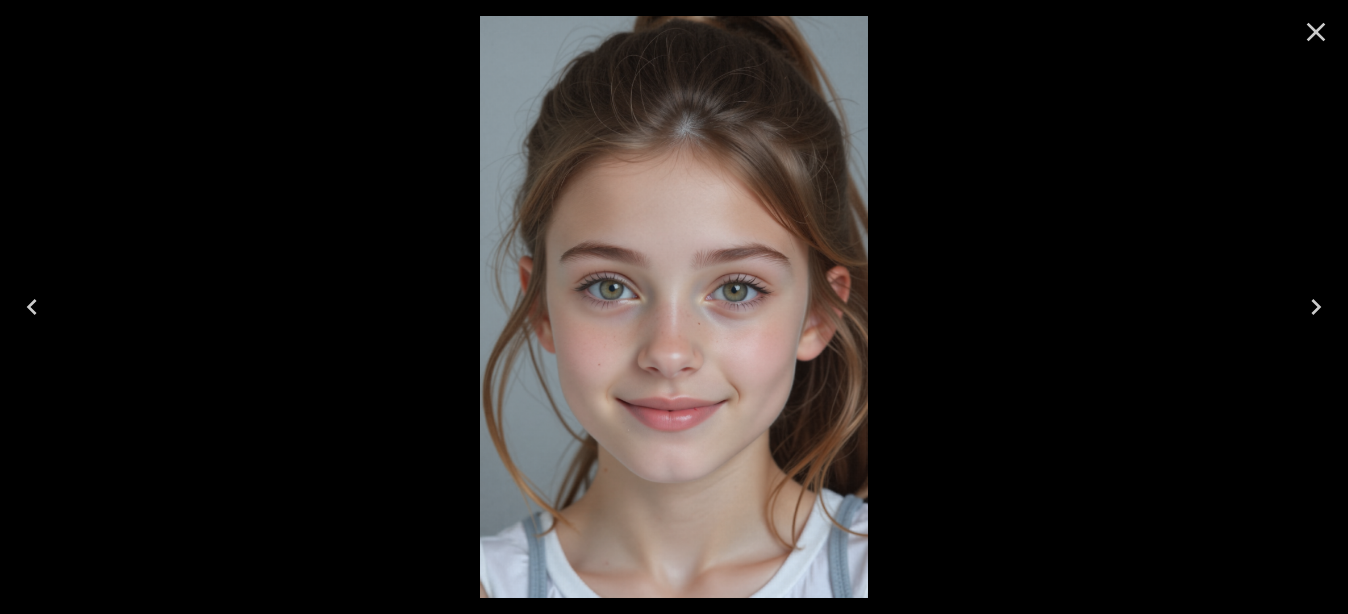 click 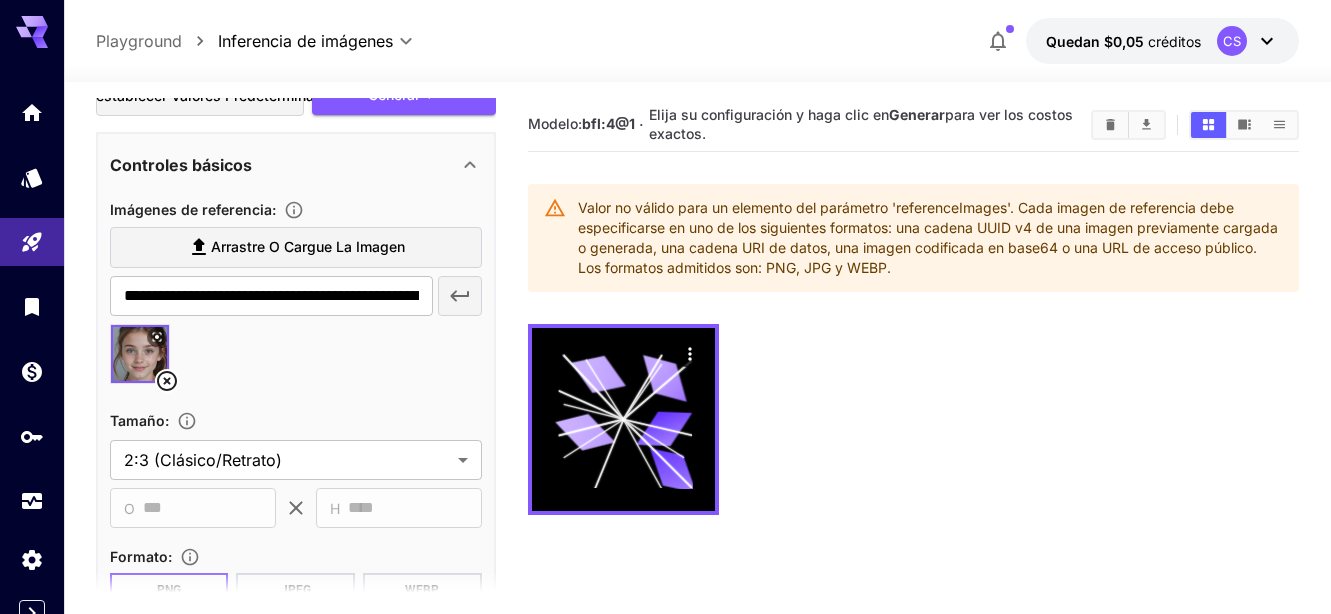 click 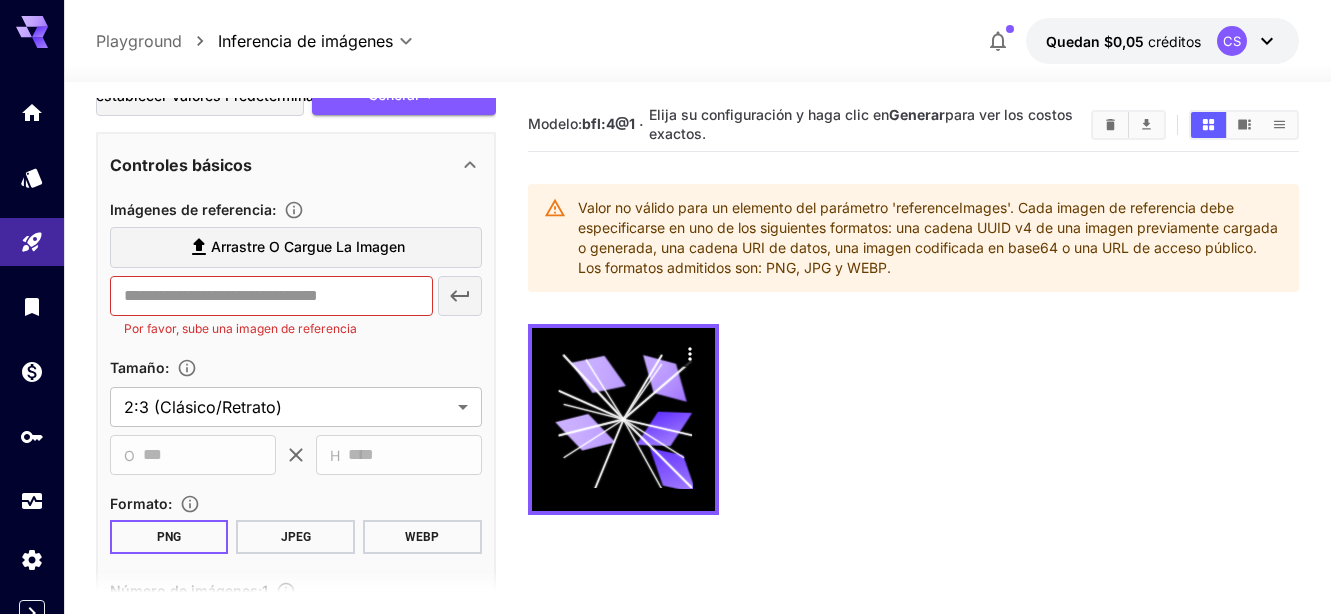 click on "Arrastre o cargue la imagen" at bounding box center [296, 247] 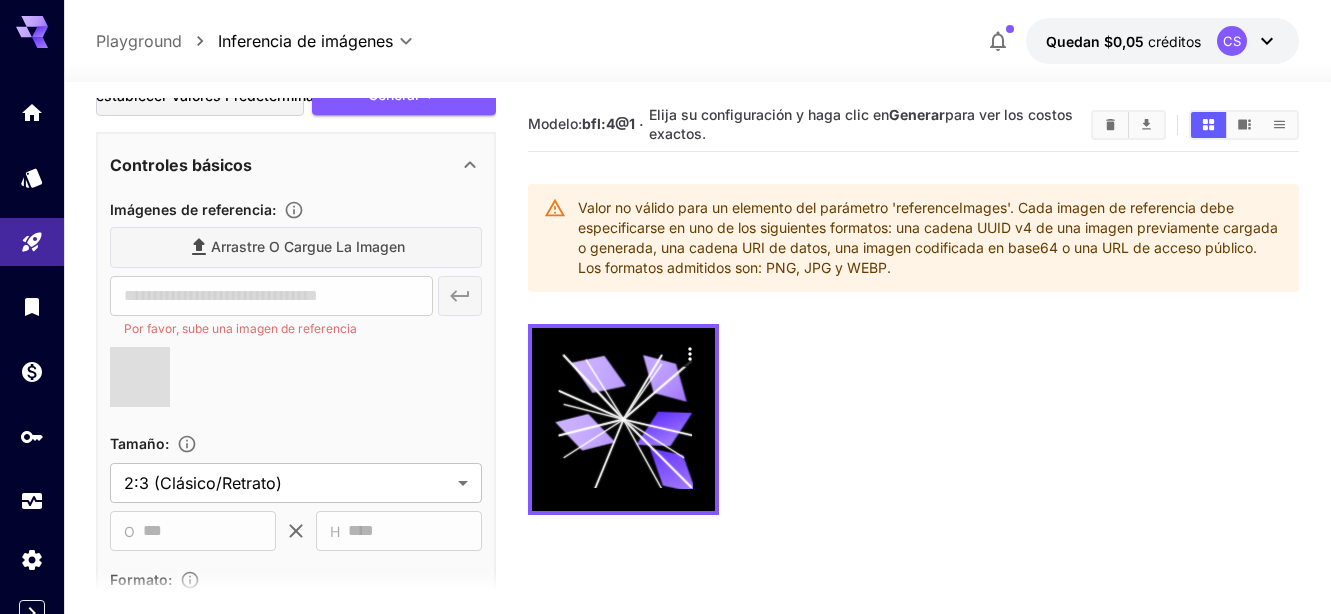 type on "**********" 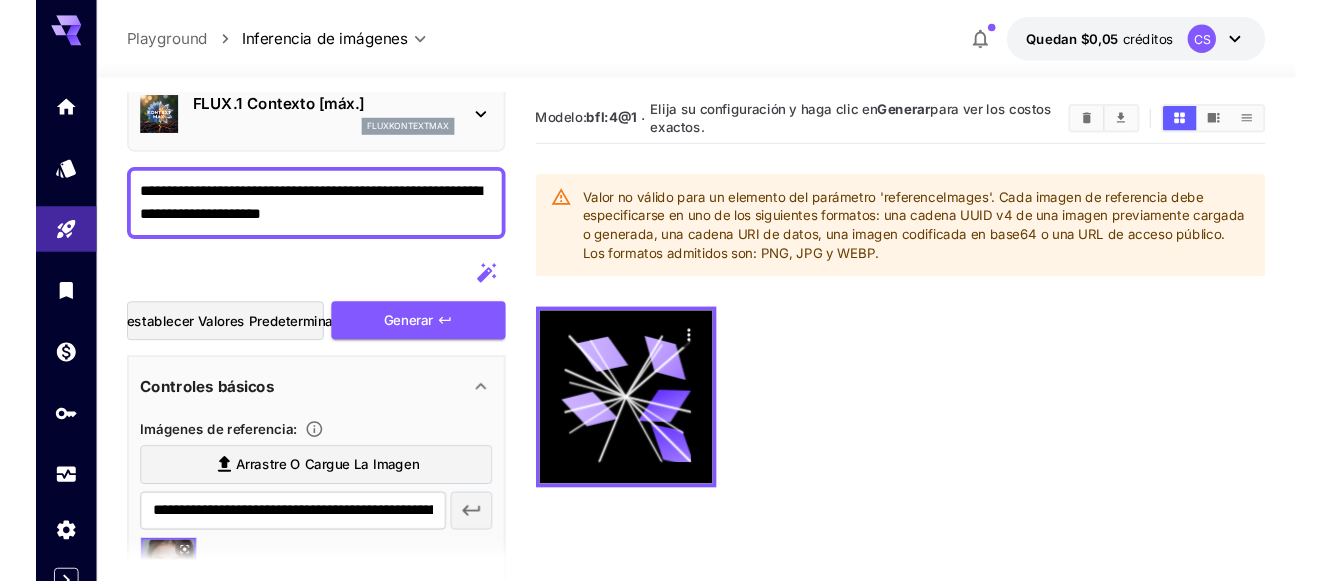 scroll, scrollTop: 0, scrollLeft: 0, axis: both 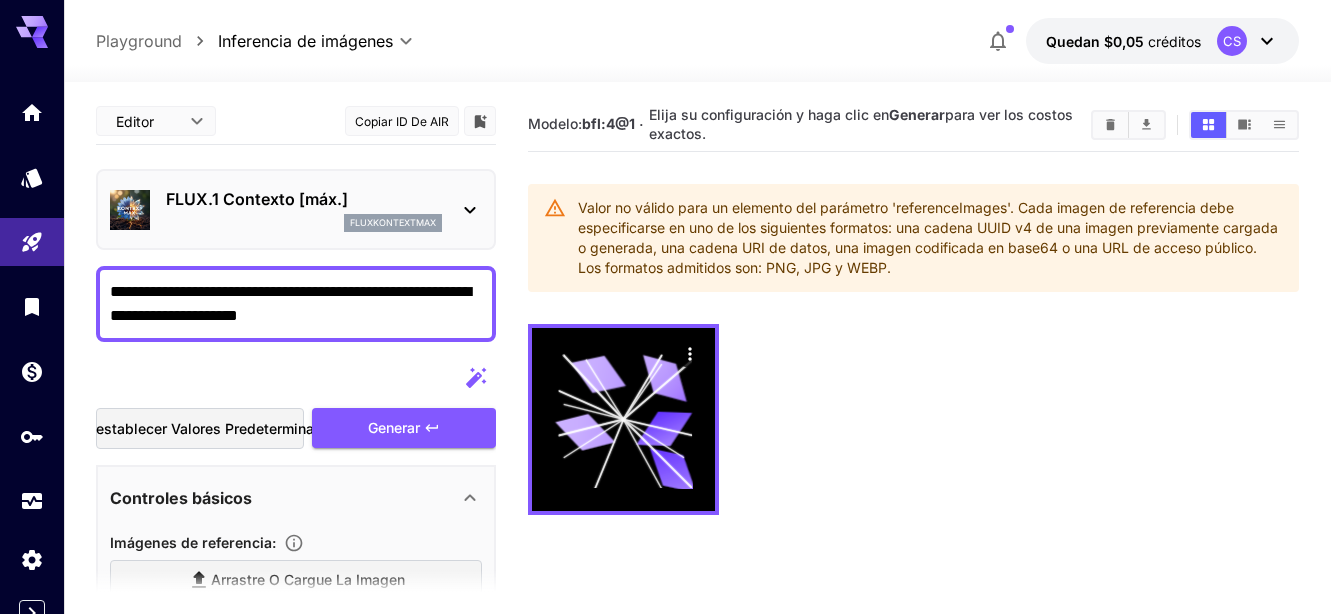 drag, startPoint x: 315, startPoint y: 321, endPoint x: 78, endPoint y: 250, distance: 247.40656 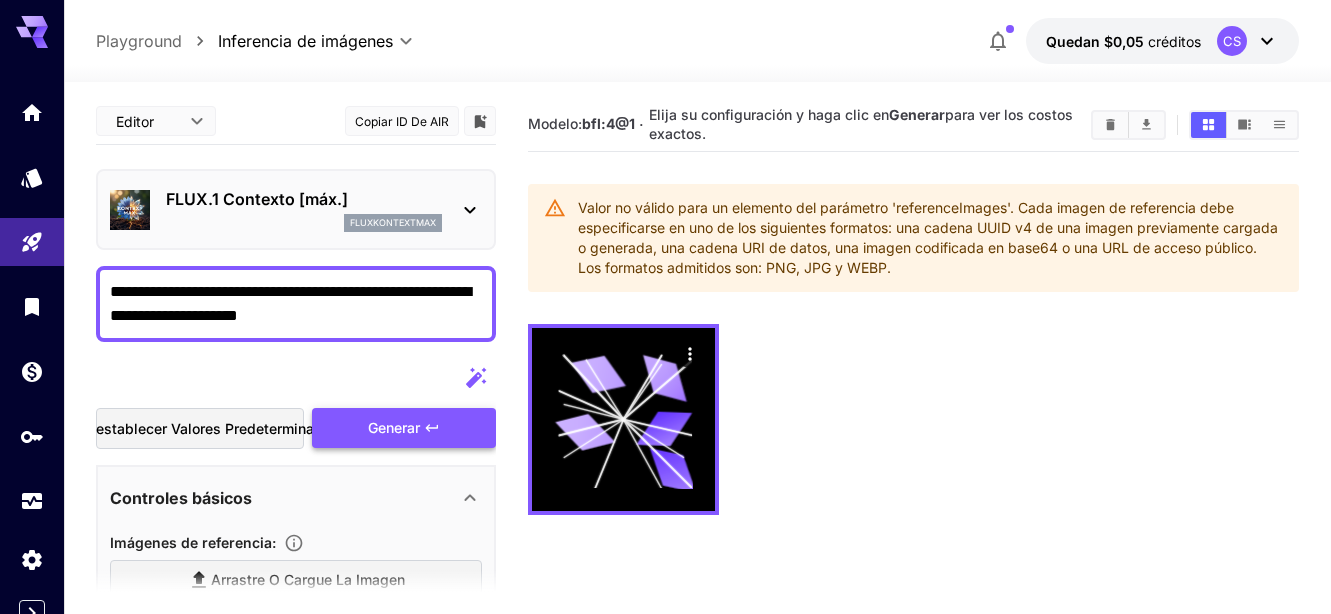click on "Generar" at bounding box center [394, 427] 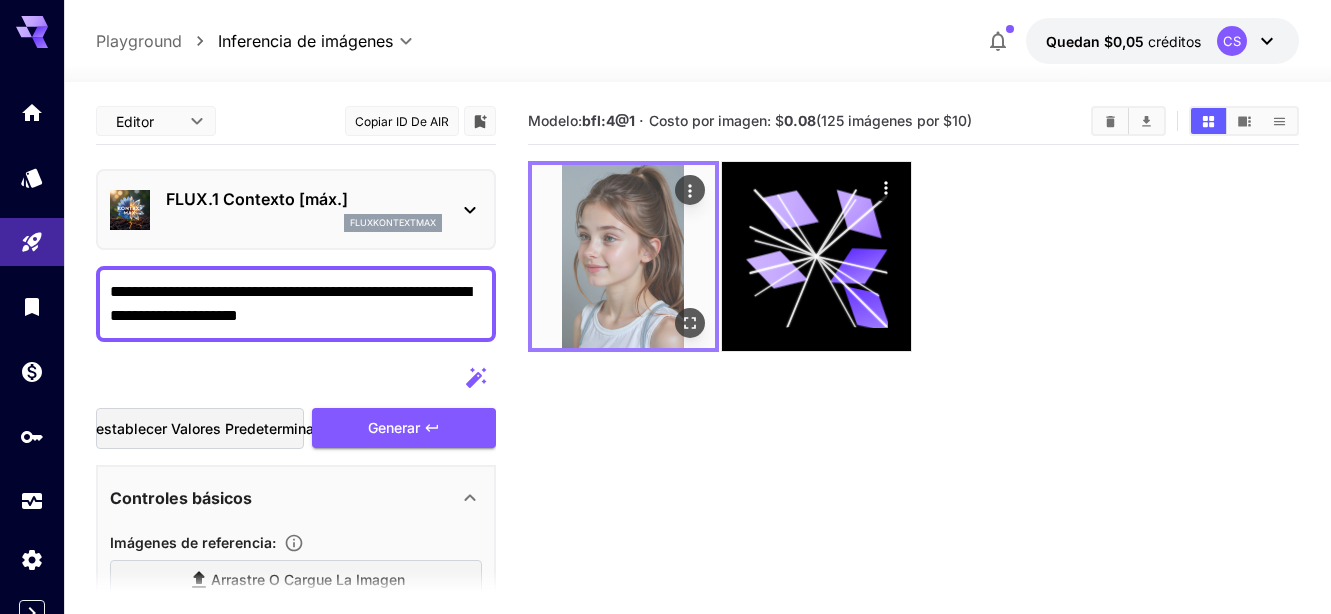 click 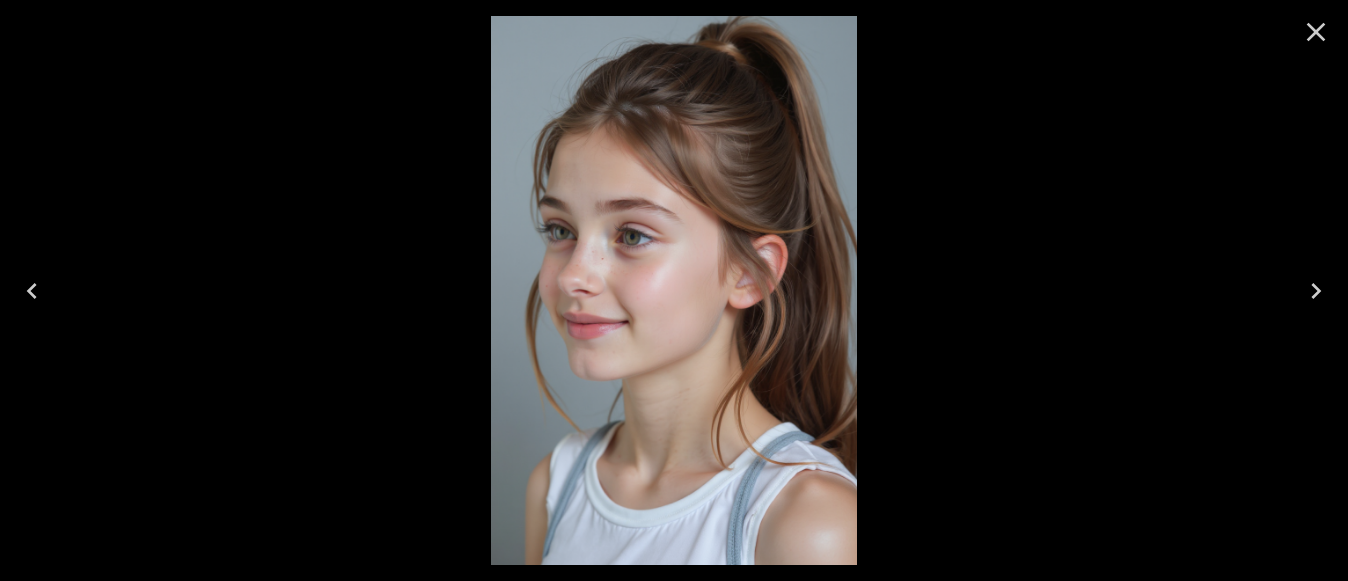 click 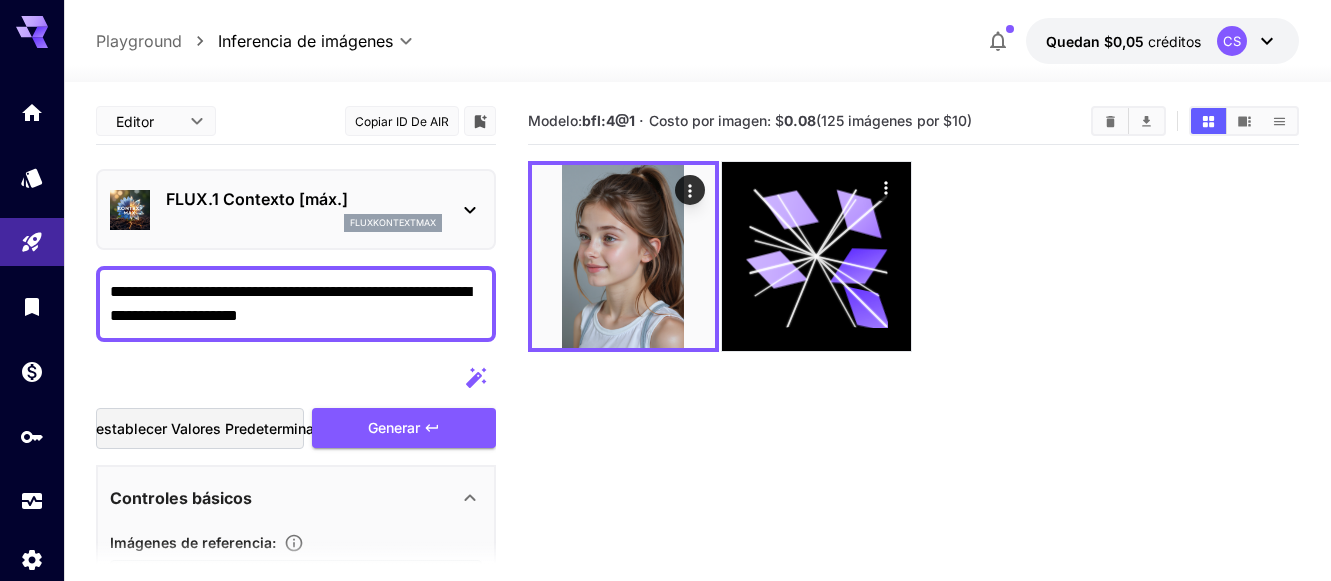 scroll, scrollTop: 333, scrollLeft: 0, axis: vertical 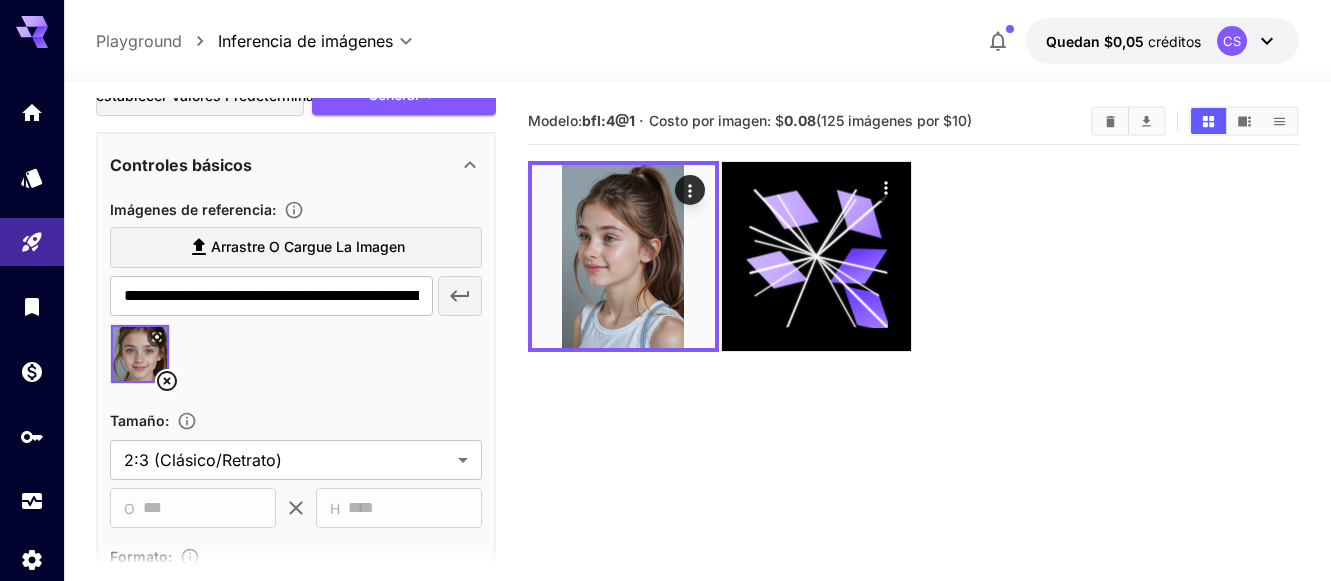 click 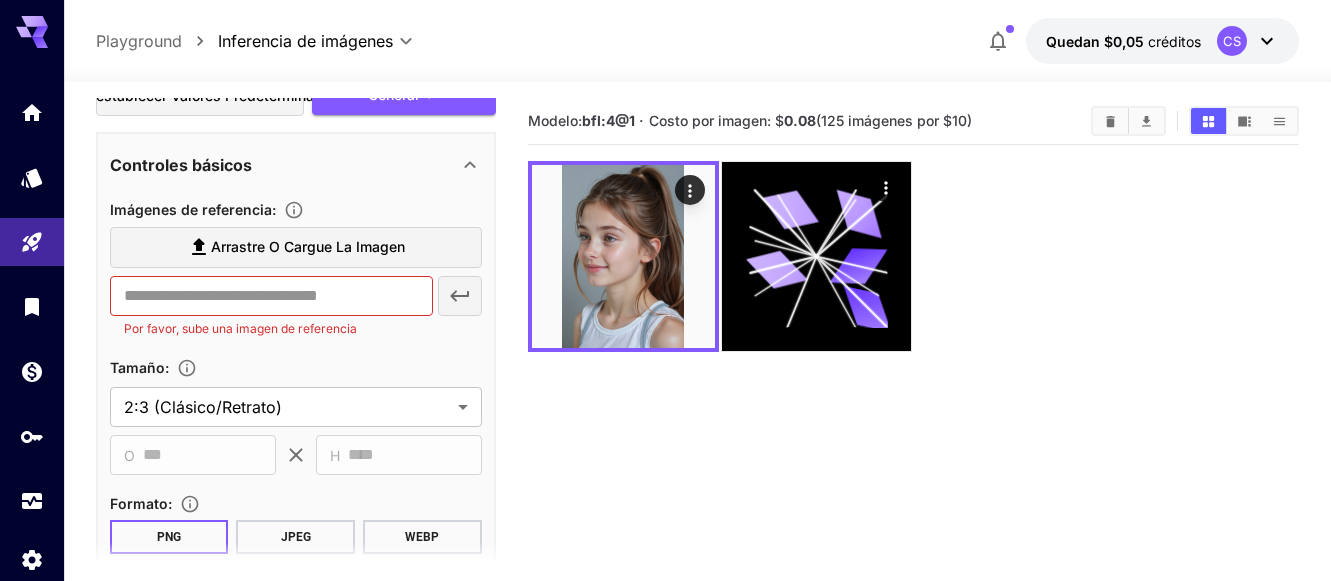 click 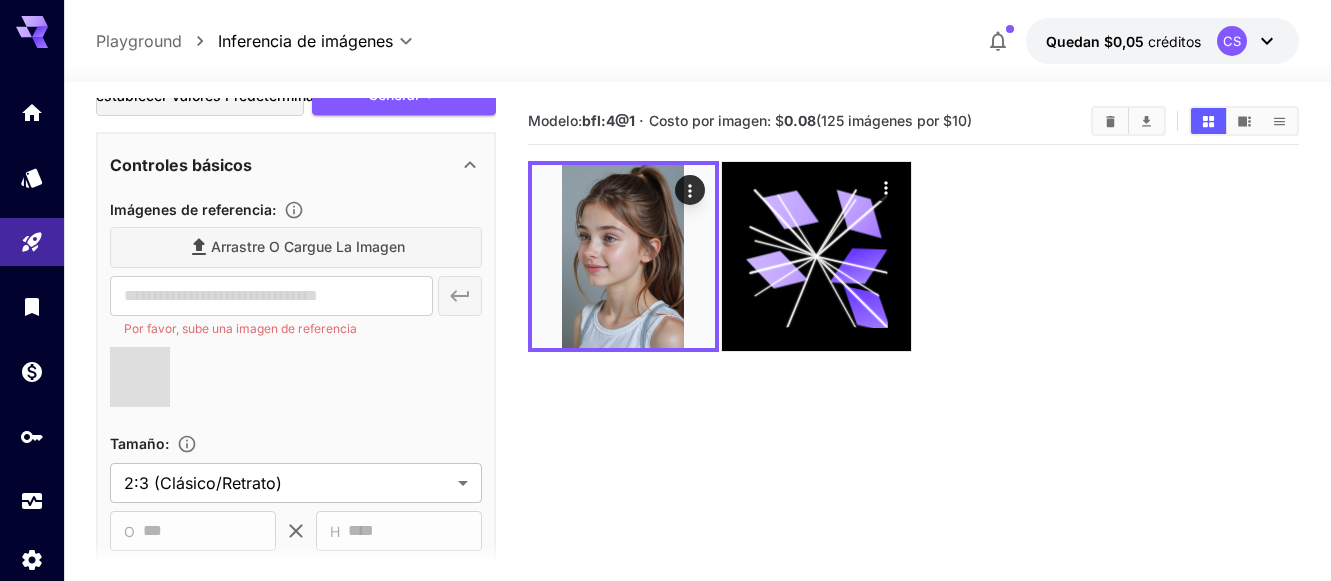 type on "**********" 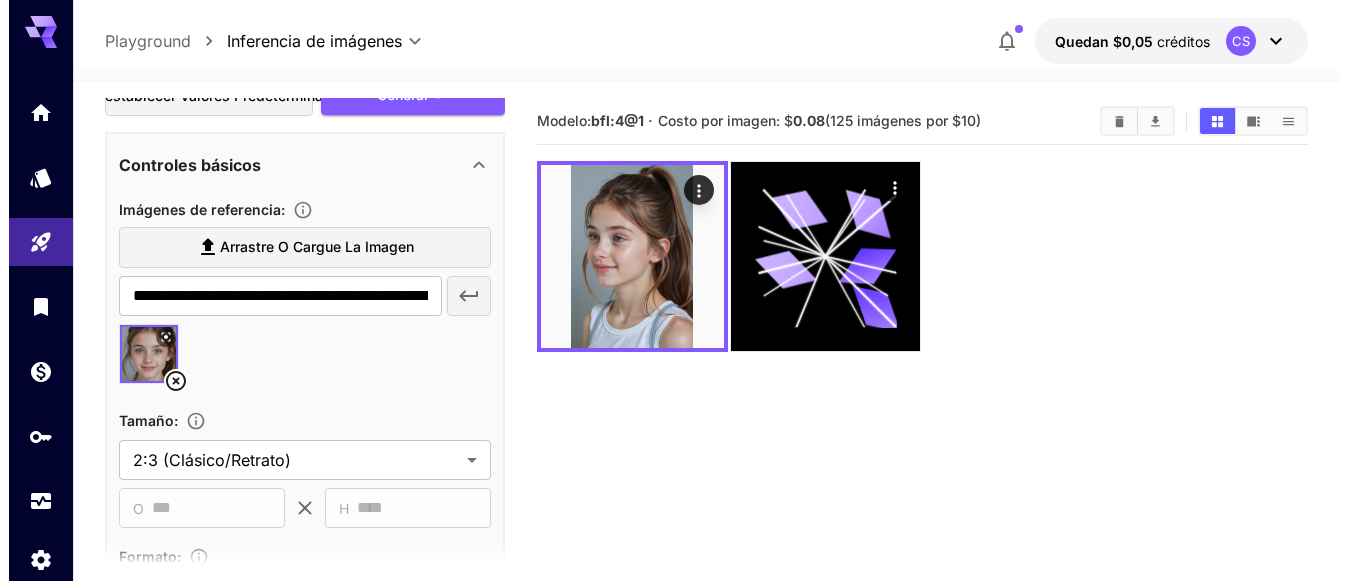 scroll, scrollTop: 0, scrollLeft: 0, axis: both 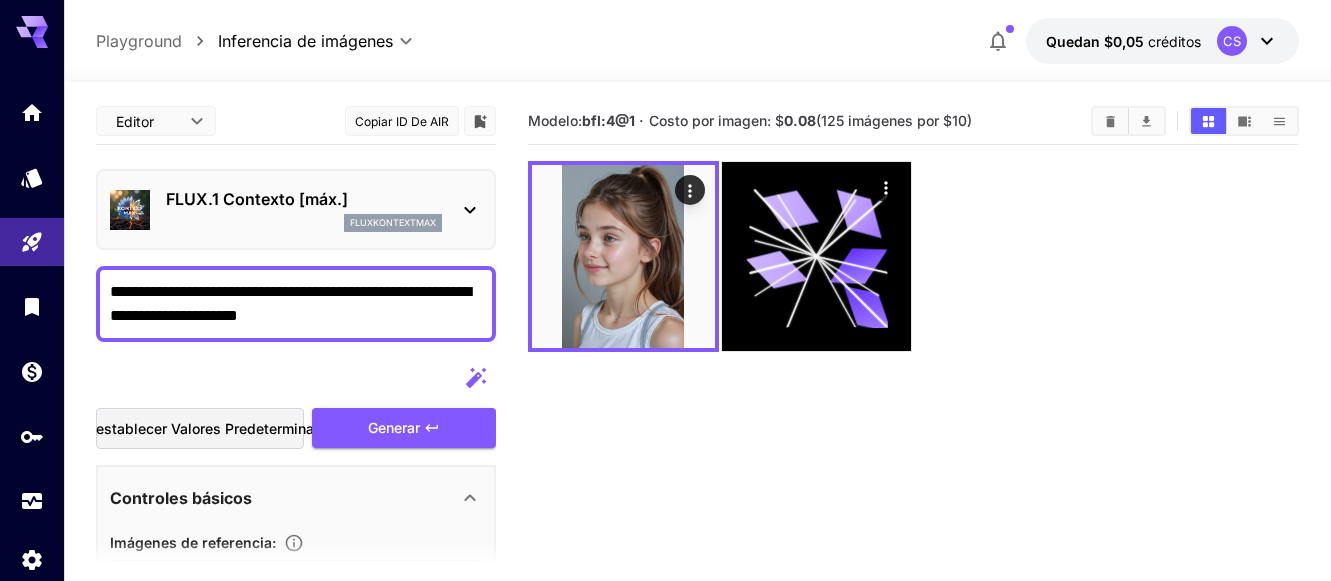 drag, startPoint x: 109, startPoint y: 288, endPoint x: 344, endPoint y: 339, distance: 240.47037 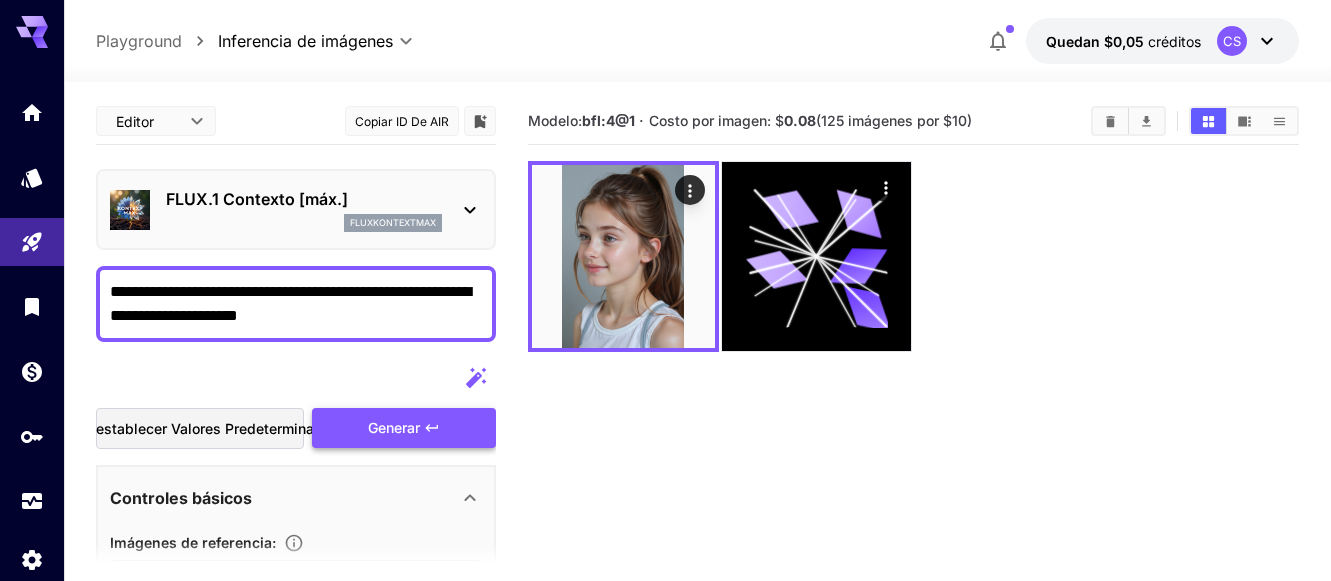 click on "Generar" at bounding box center (404, 428) 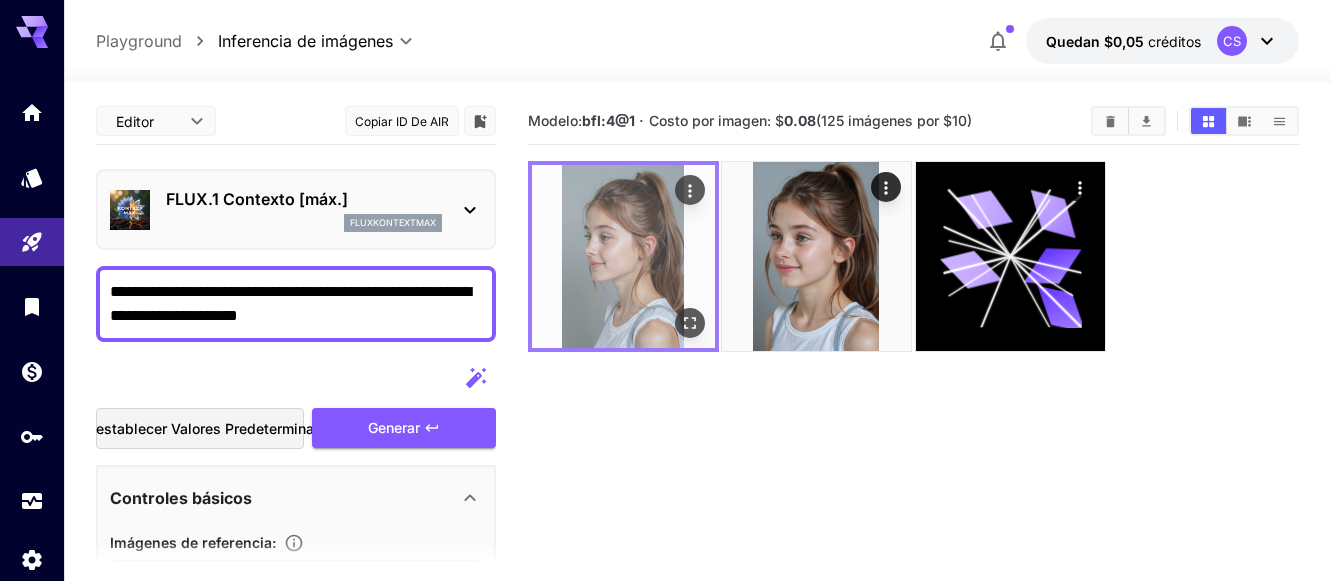 click 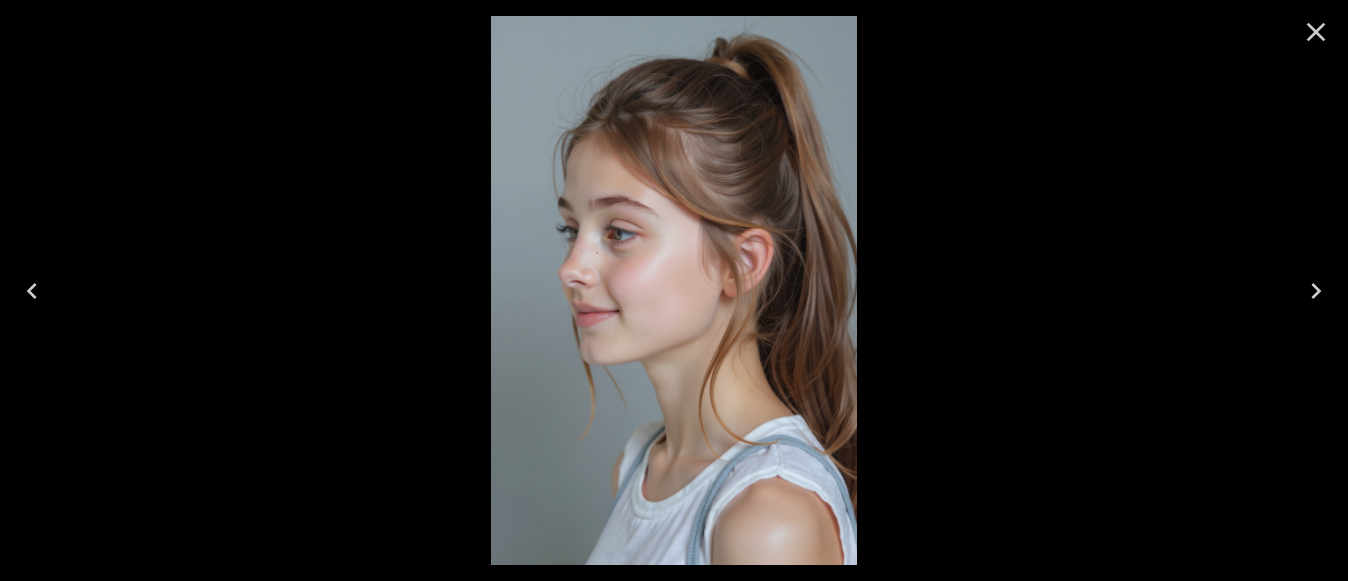 scroll, scrollTop: 0, scrollLeft: 0, axis: both 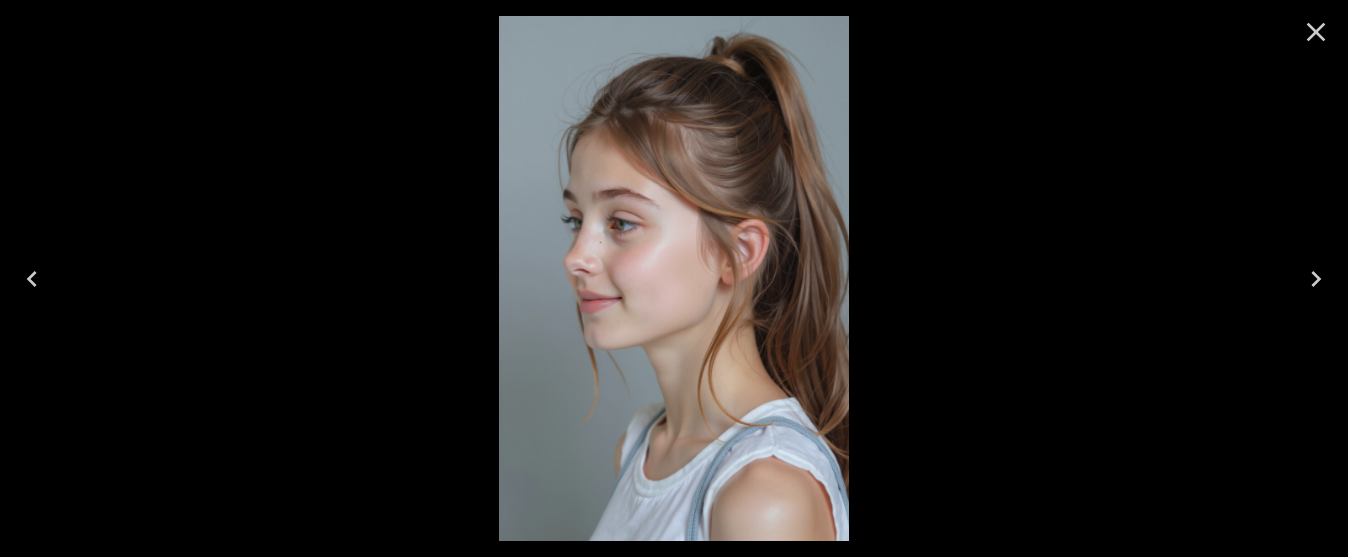 click 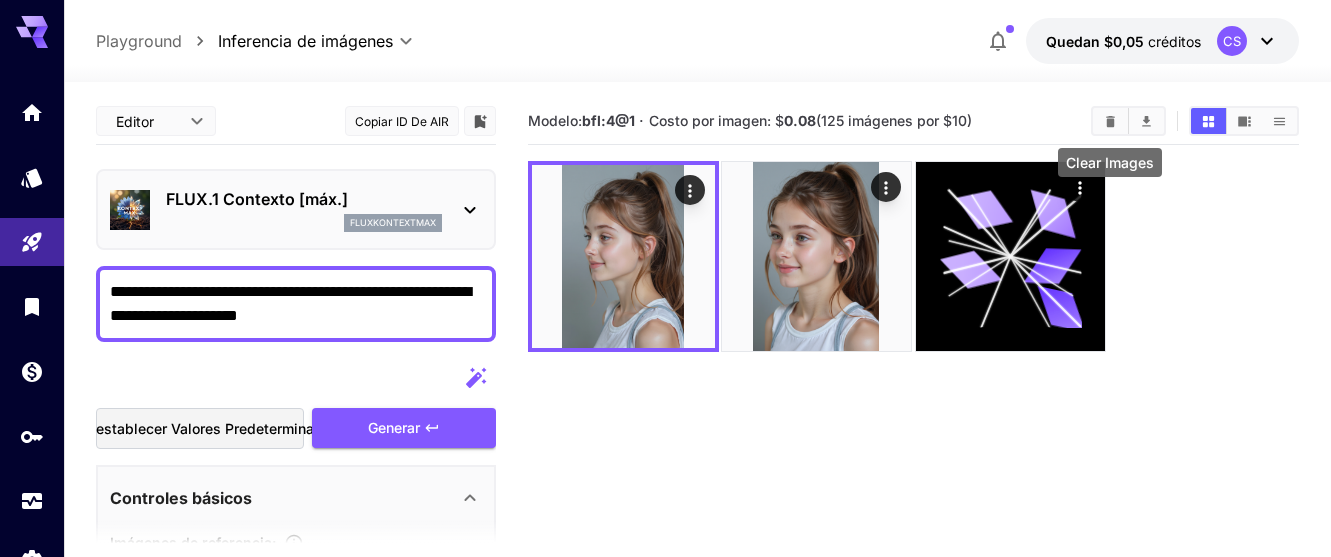 click 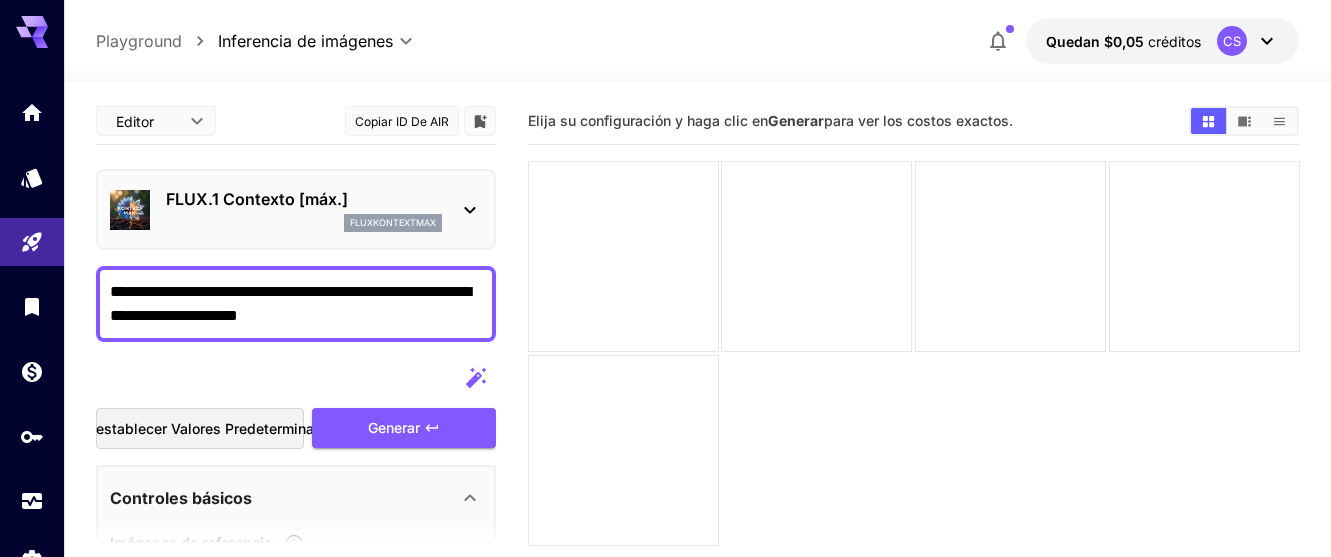 scroll, scrollTop: 333, scrollLeft: 0, axis: vertical 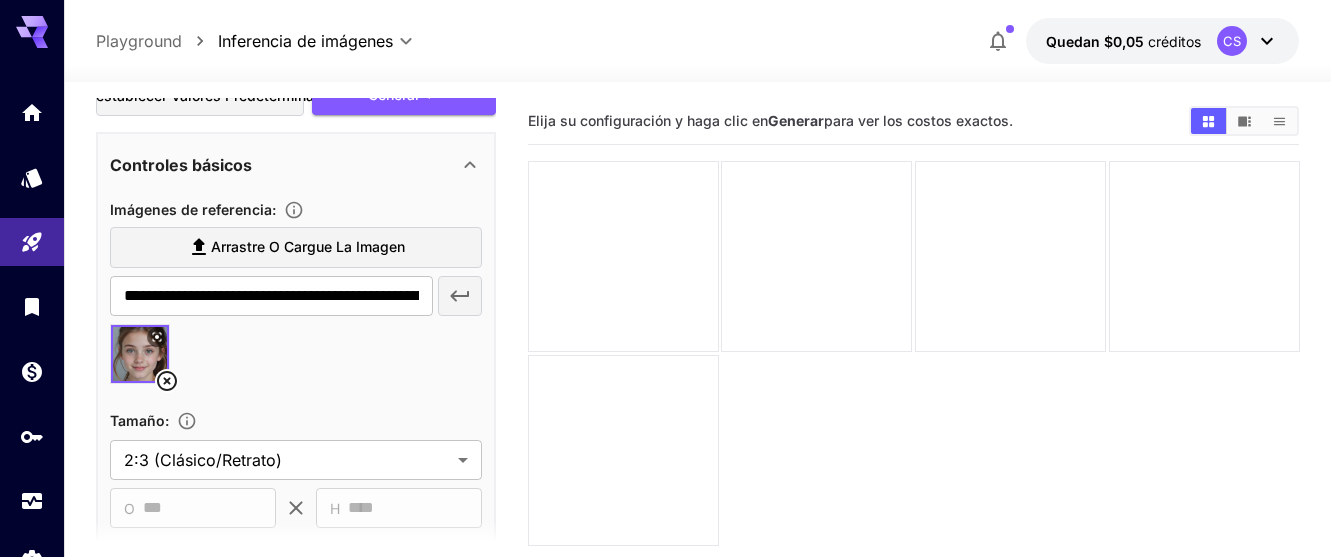 click 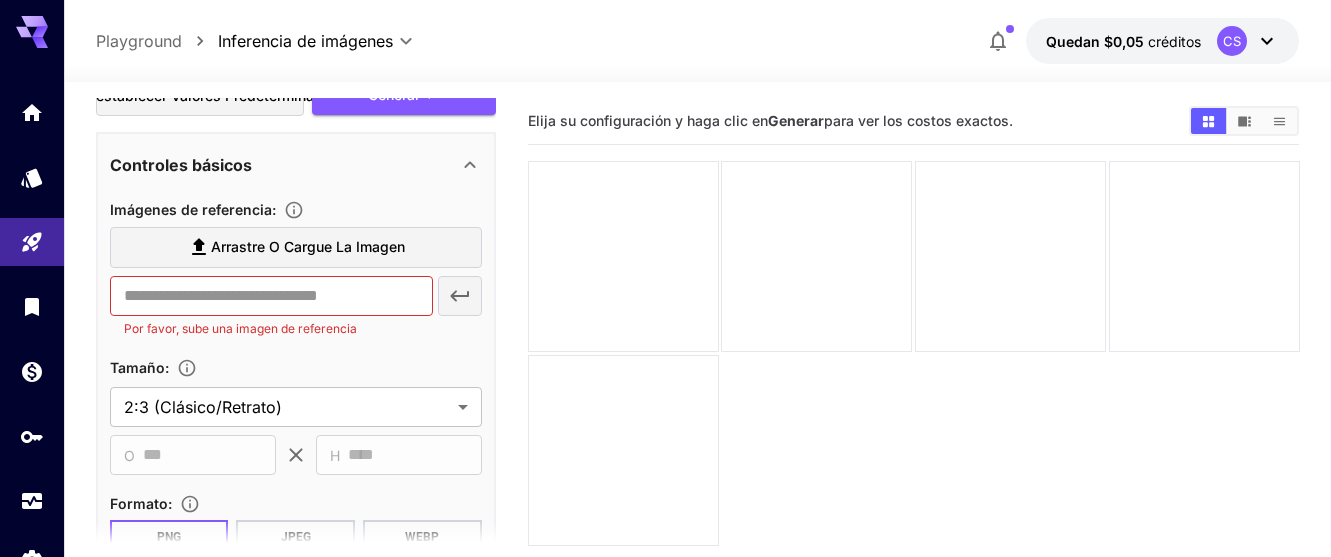 scroll, scrollTop: 0, scrollLeft: 0, axis: both 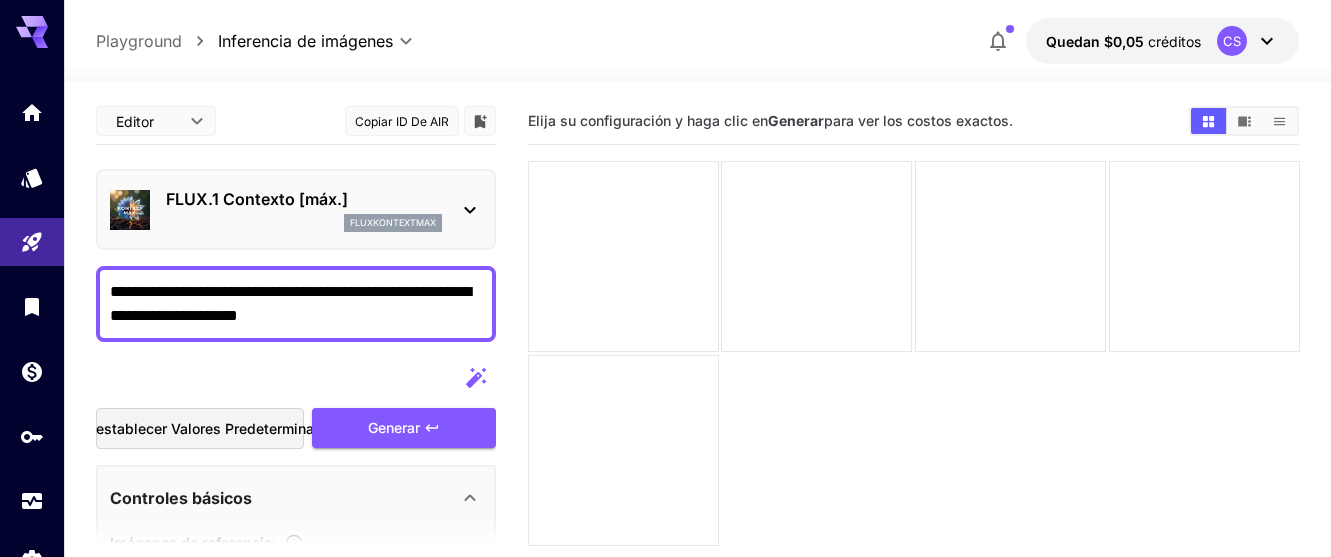 drag, startPoint x: 346, startPoint y: 318, endPoint x: 28, endPoint y: 280, distance: 320.2624 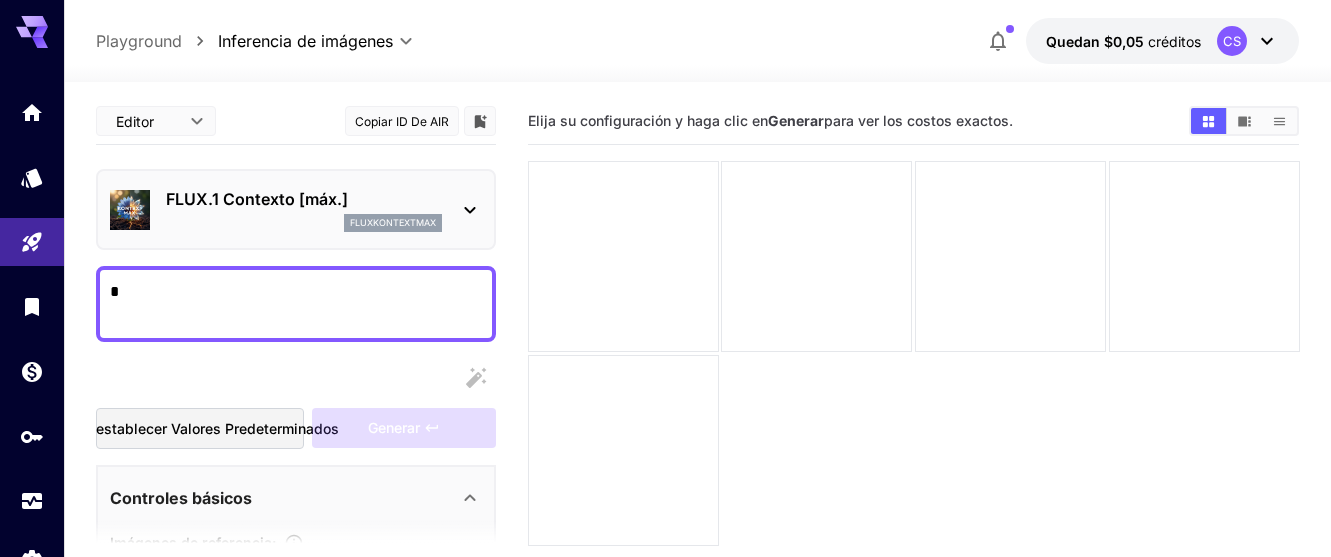 type 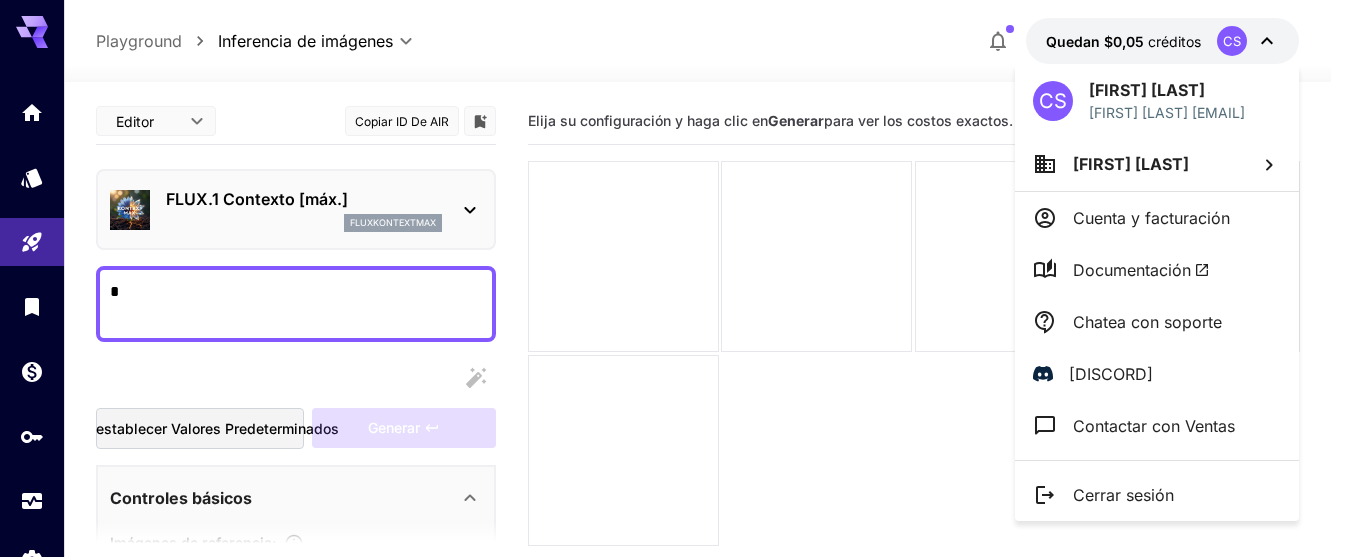 click at bounding box center [674, 278] 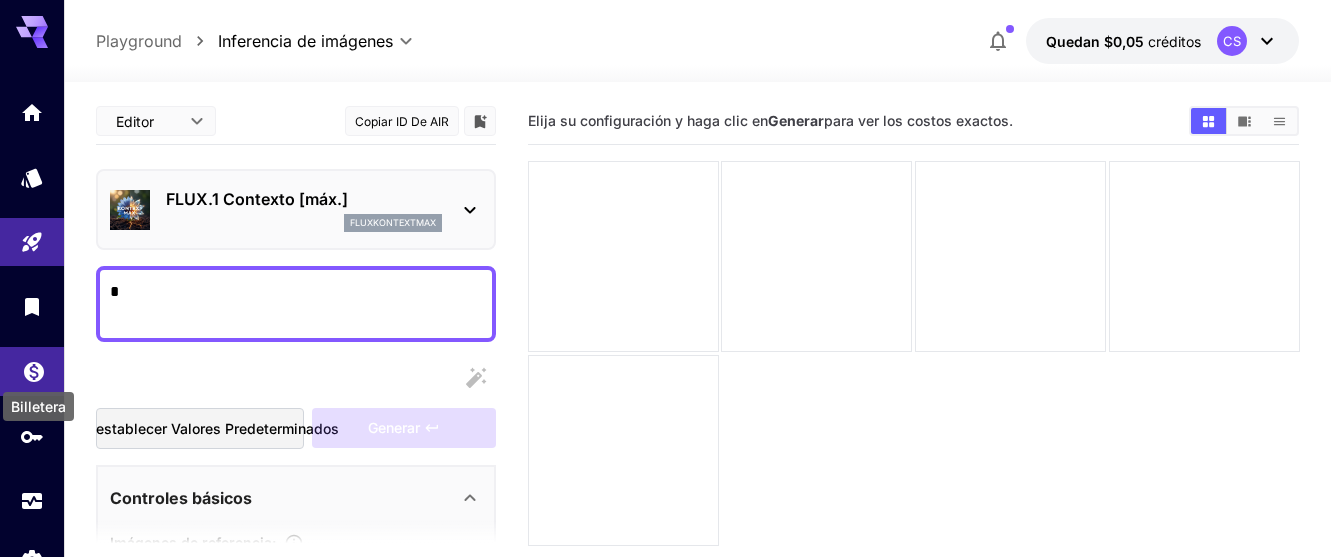 click 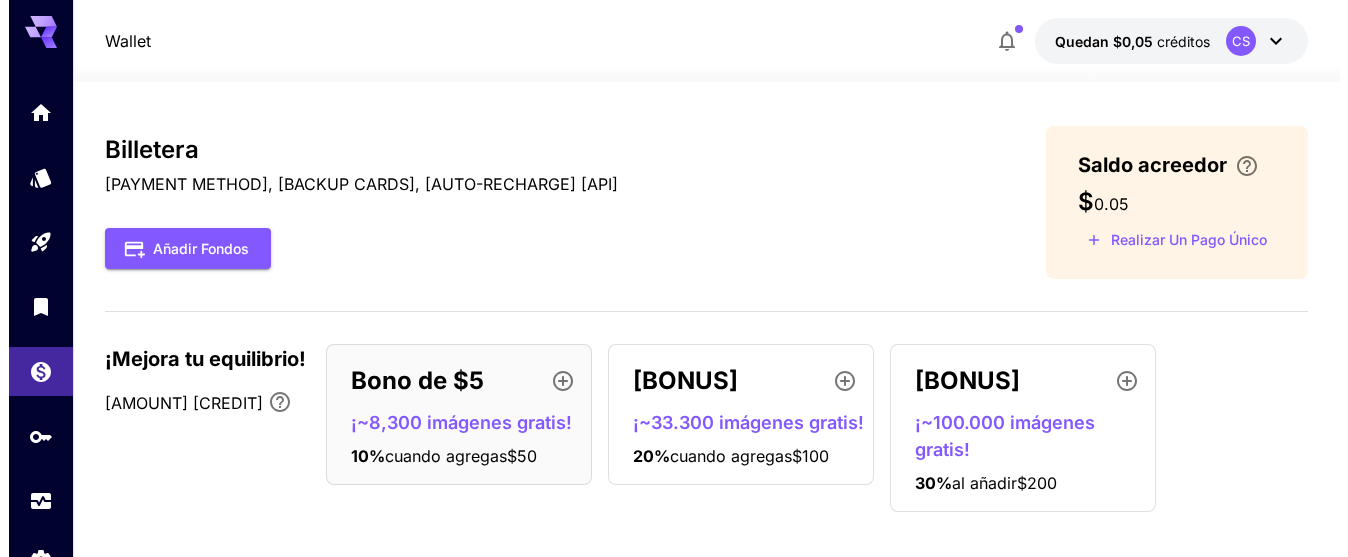 scroll, scrollTop: 19, scrollLeft: 0, axis: vertical 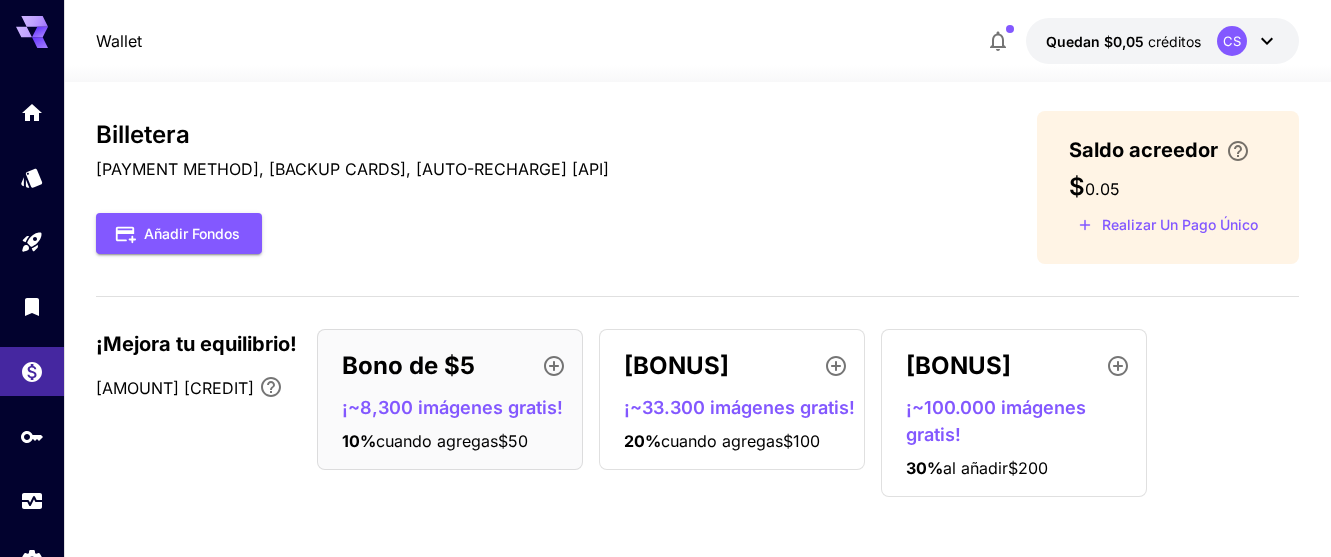 click 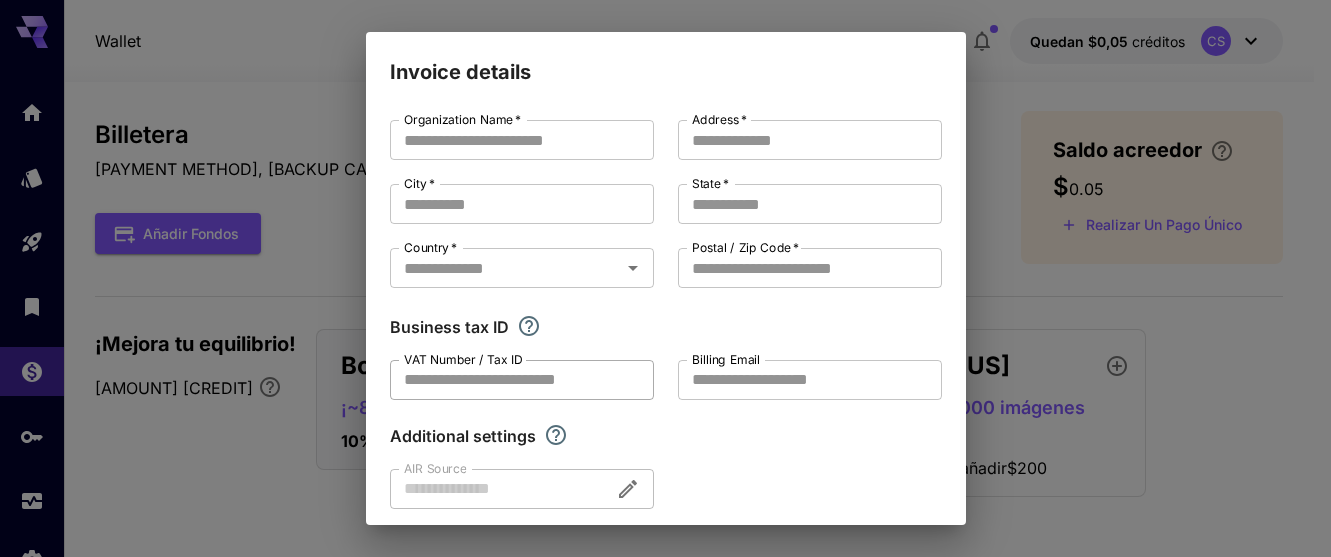 type on "**********" 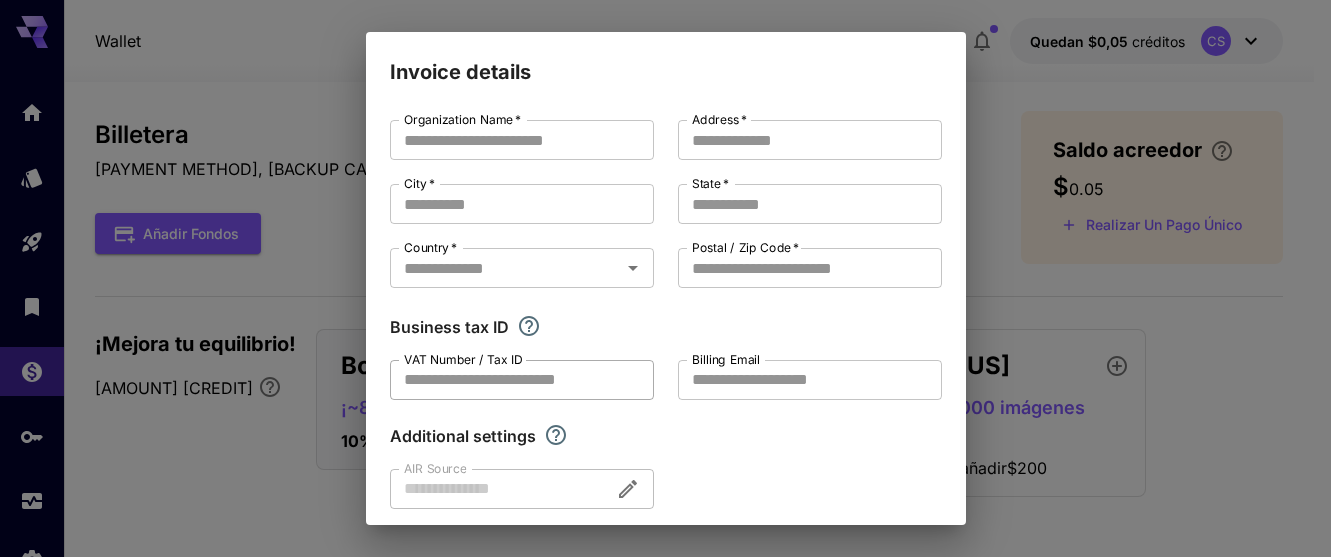 type on "**********" 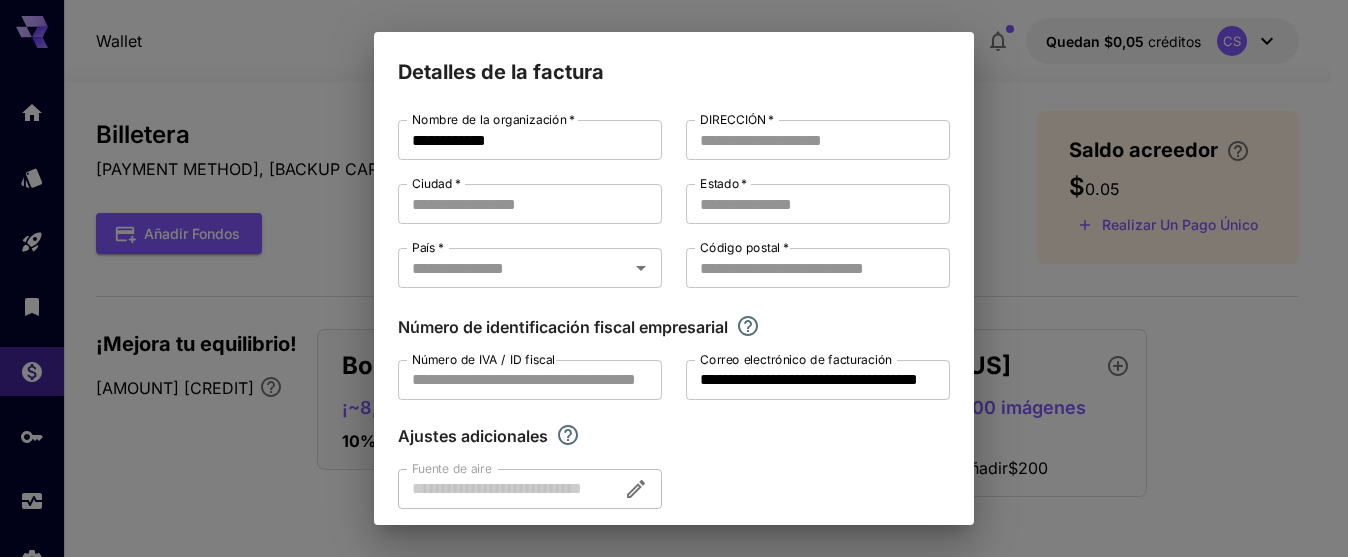 scroll, scrollTop: 85, scrollLeft: 0, axis: vertical 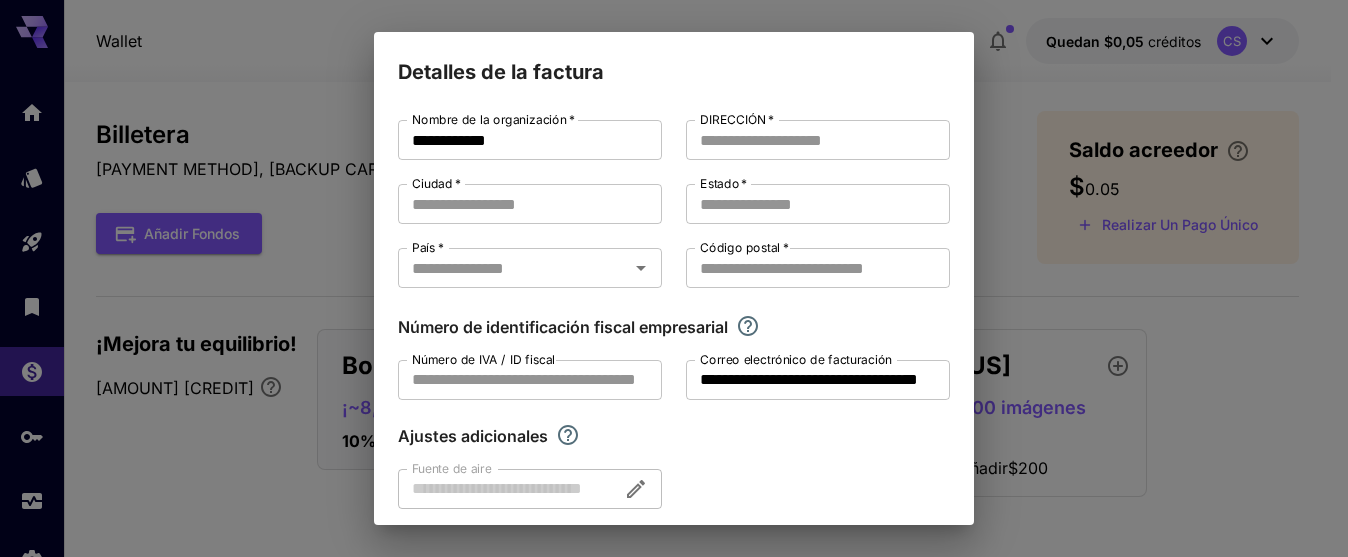 click on "[BILLING] [ORGANIZATION] [ORGANIZATION] [ADDRESS] [ADDRESS] [CITY] [CITY] [STATE] [STATE] [COUNTRY] [COUNTRY] [POSTAL CODE] [POSTAL CODE] [TAX ID] [VAT ID] [VAT ID] [BILLING EMAIL] [BILLING EMAIL] [ADDITIONAL SETTINGS] [AIR SOURCE] [AIR SOURCE] [CANCEL] [CONTINUE]" at bounding box center [674, 278] 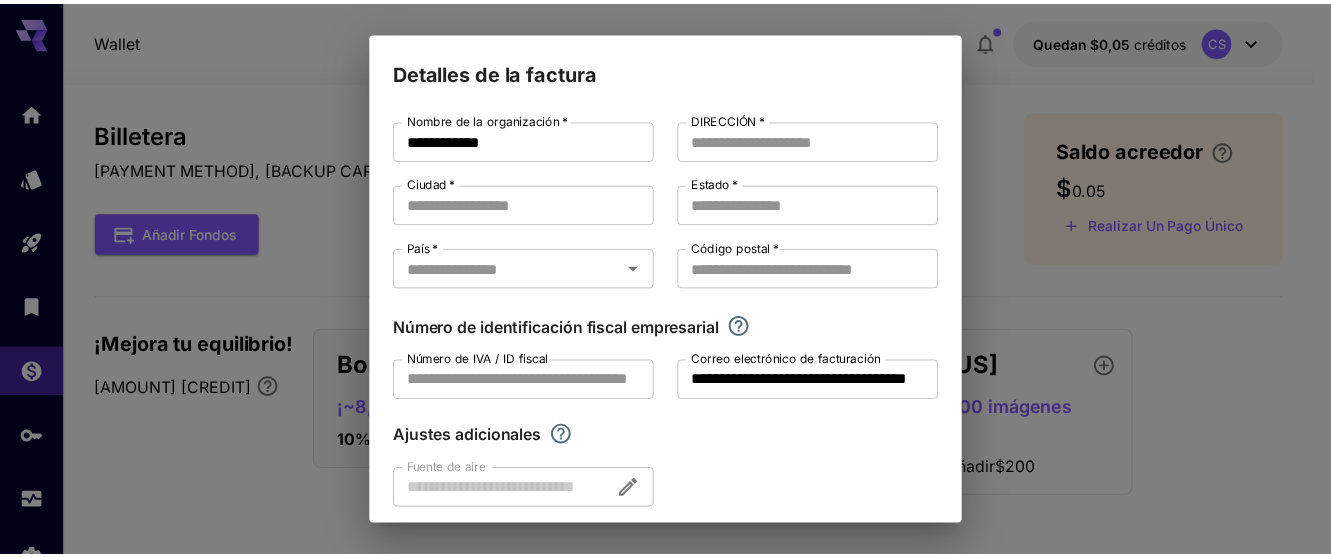 scroll, scrollTop: 85, scrollLeft: 0, axis: vertical 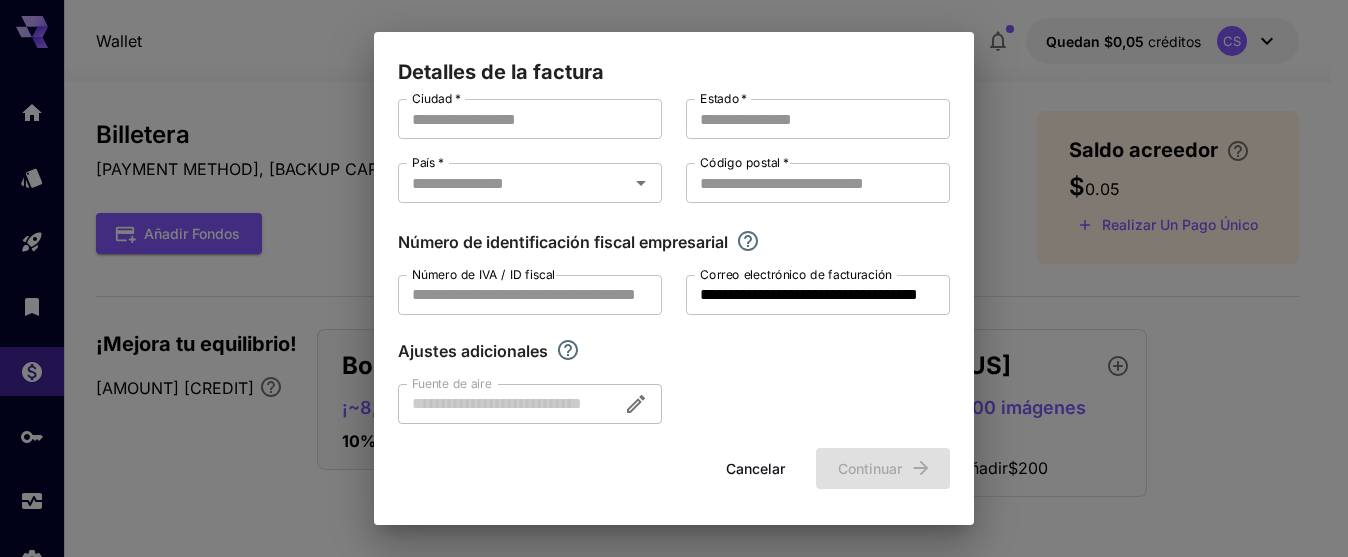 click on "Cancelar" at bounding box center [755, 468] 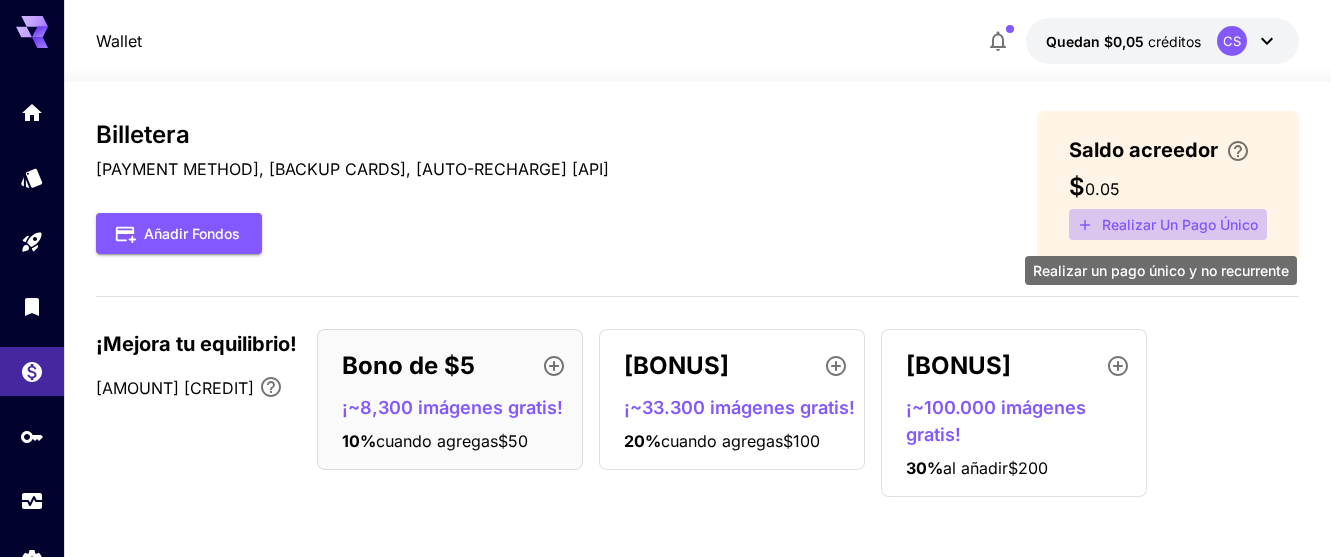 click on "Realizar un pago único" at bounding box center (1180, 224) 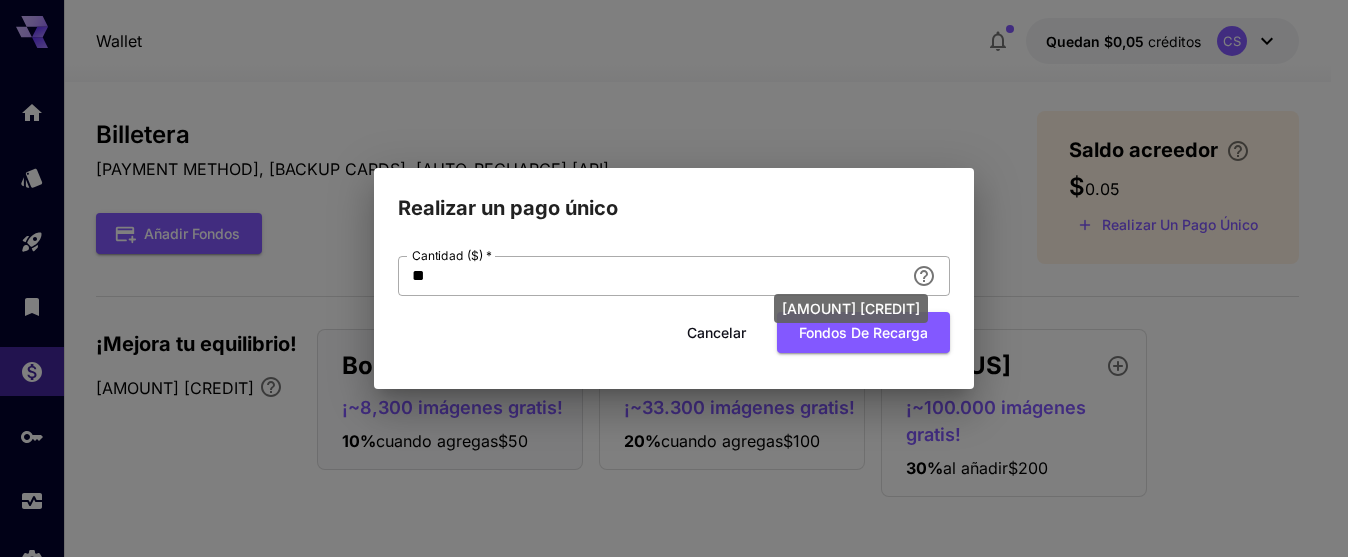 click 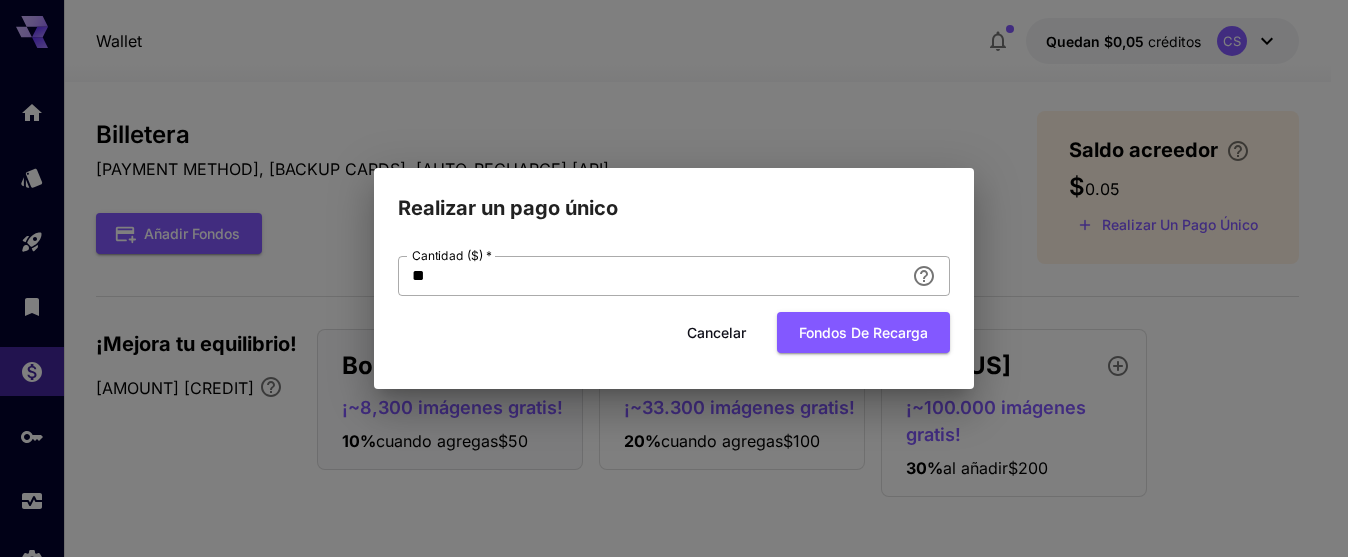 click on "**" at bounding box center [651, 276] 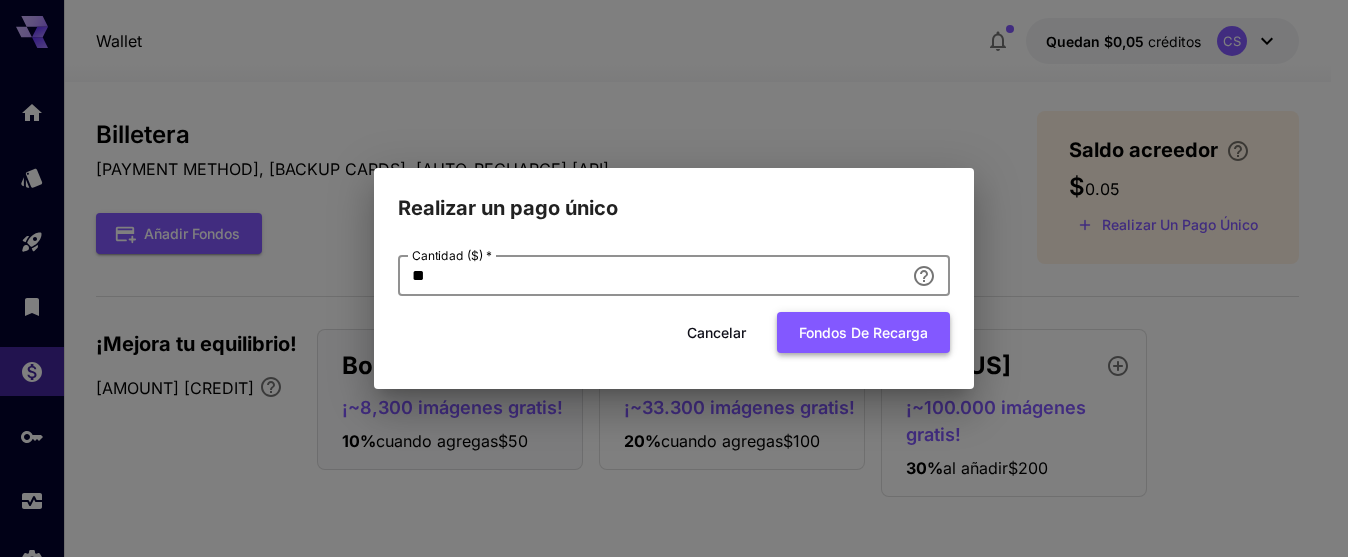 click on "Fondos de recarga" at bounding box center (863, 332) 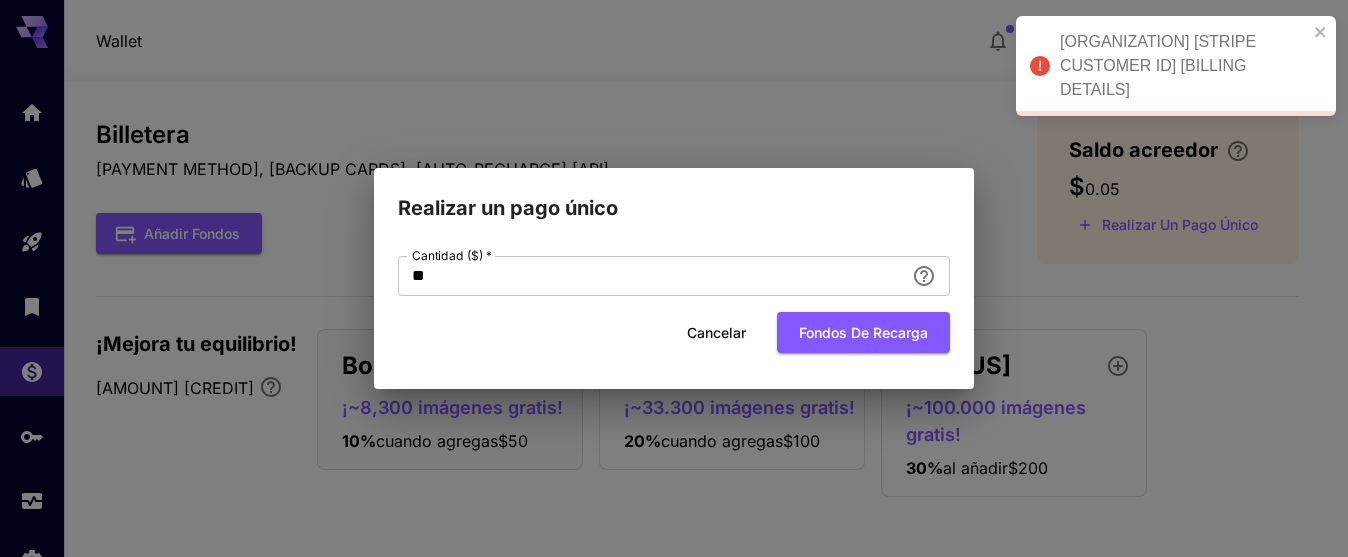 click on "Cancelar" at bounding box center [716, 332] 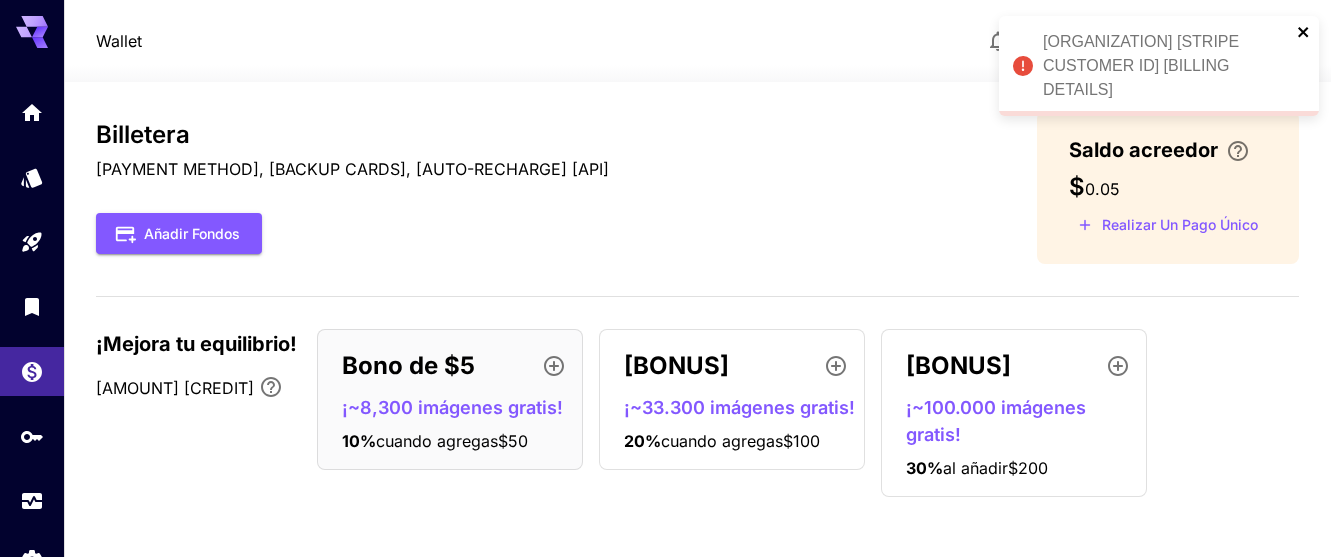 click 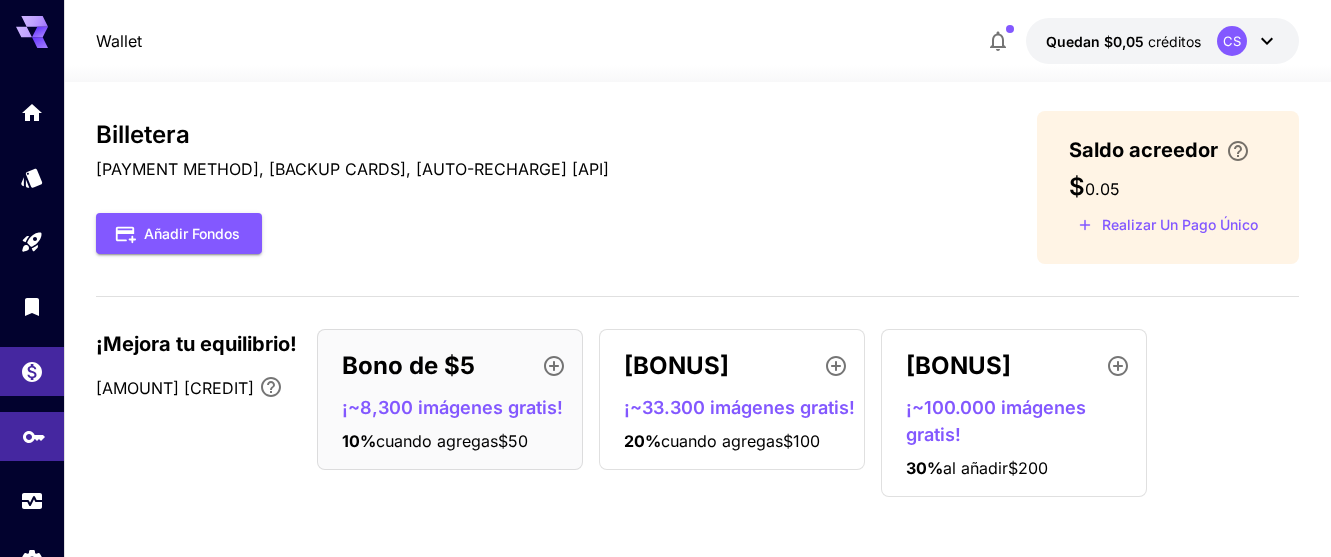 scroll, scrollTop: 69, scrollLeft: 0, axis: vertical 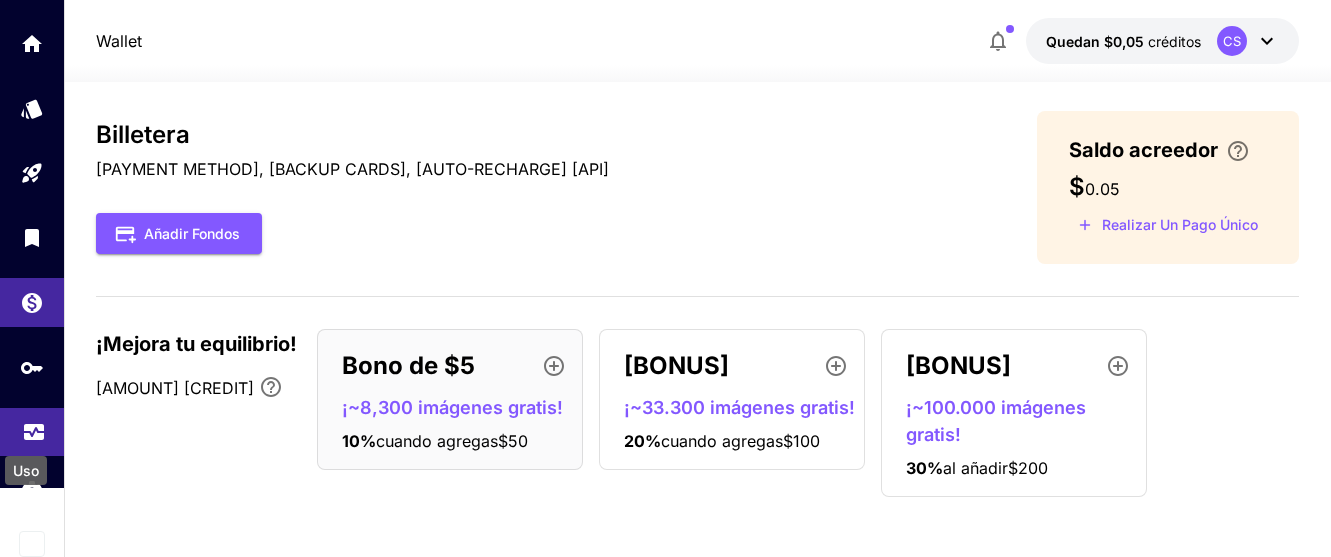 click 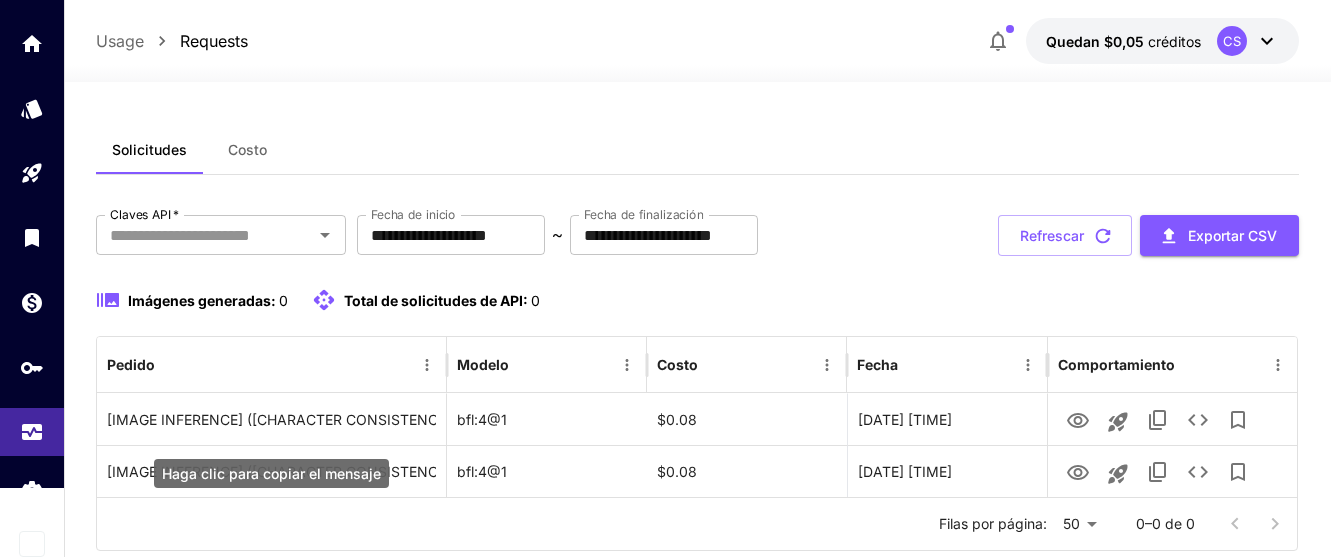scroll, scrollTop: 54, scrollLeft: 0, axis: vertical 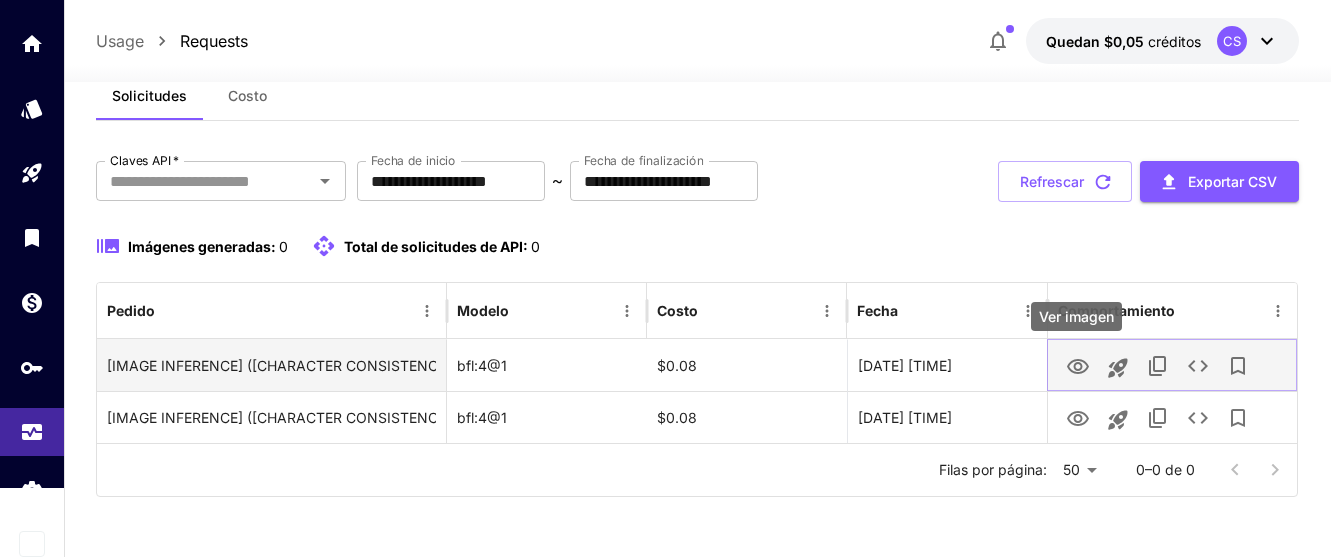 click 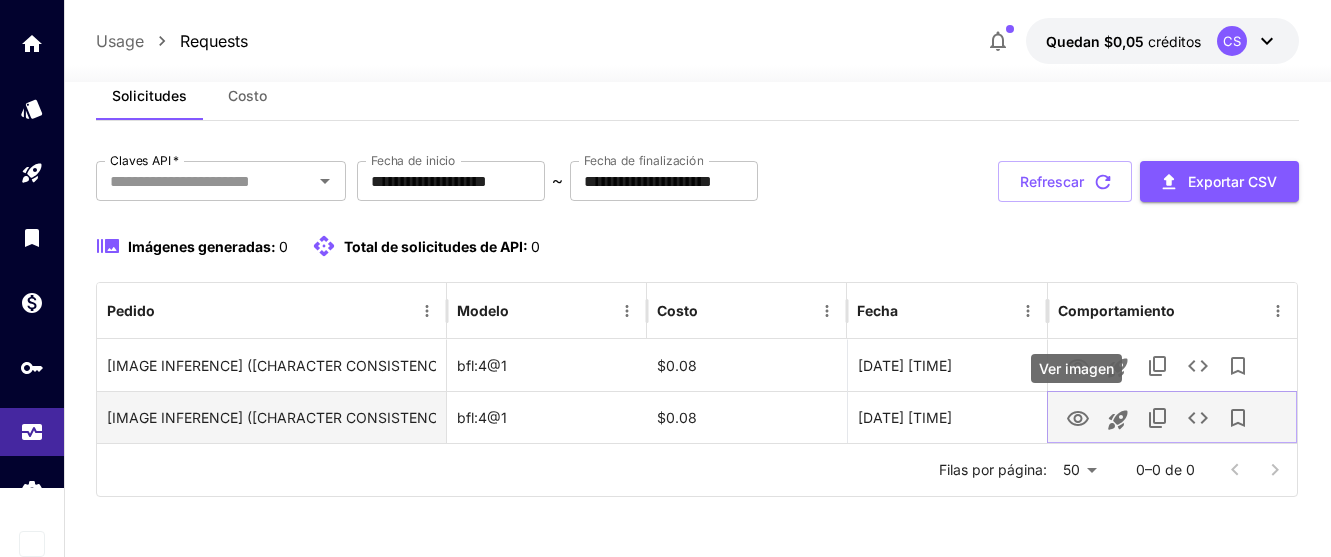 click 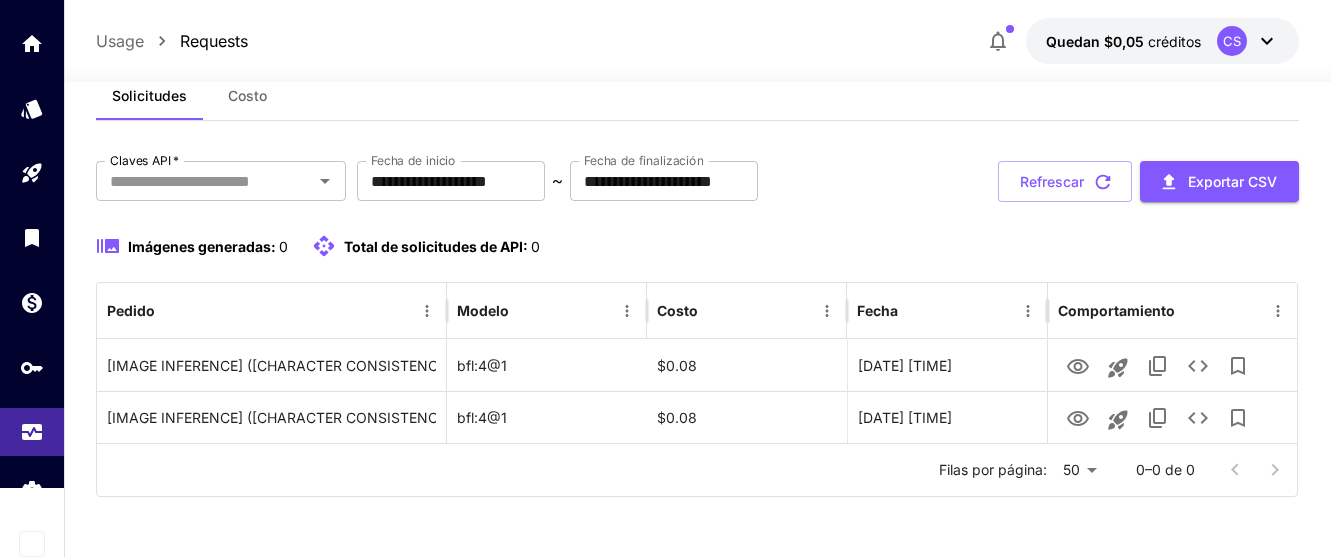 click on "Costo" at bounding box center (247, 95) 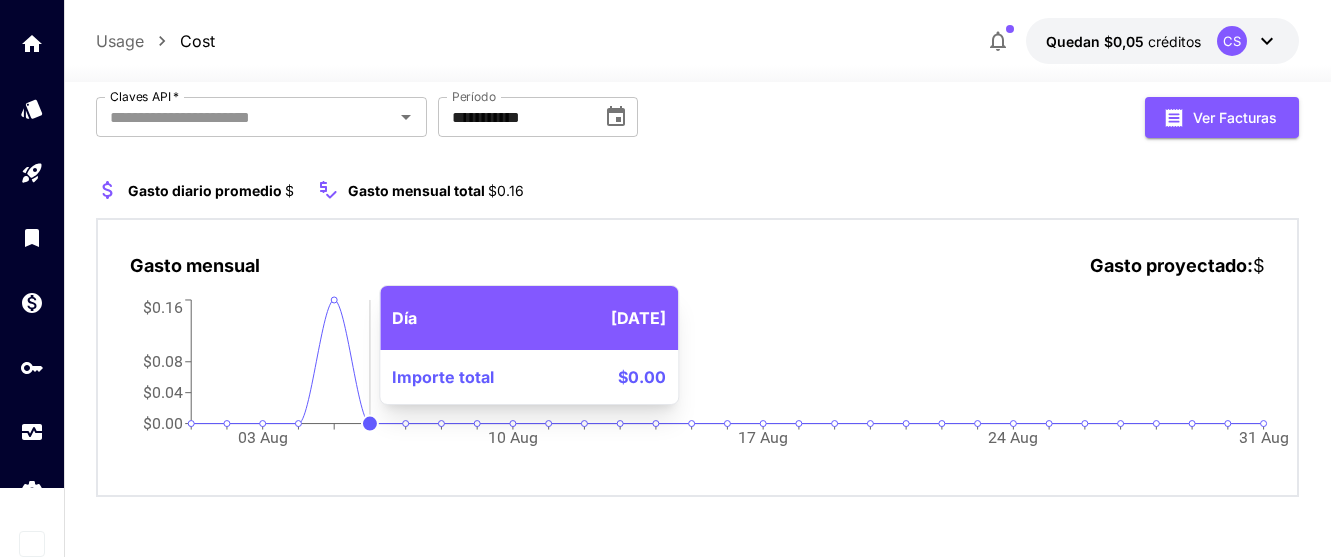 scroll, scrollTop: 0, scrollLeft: 0, axis: both 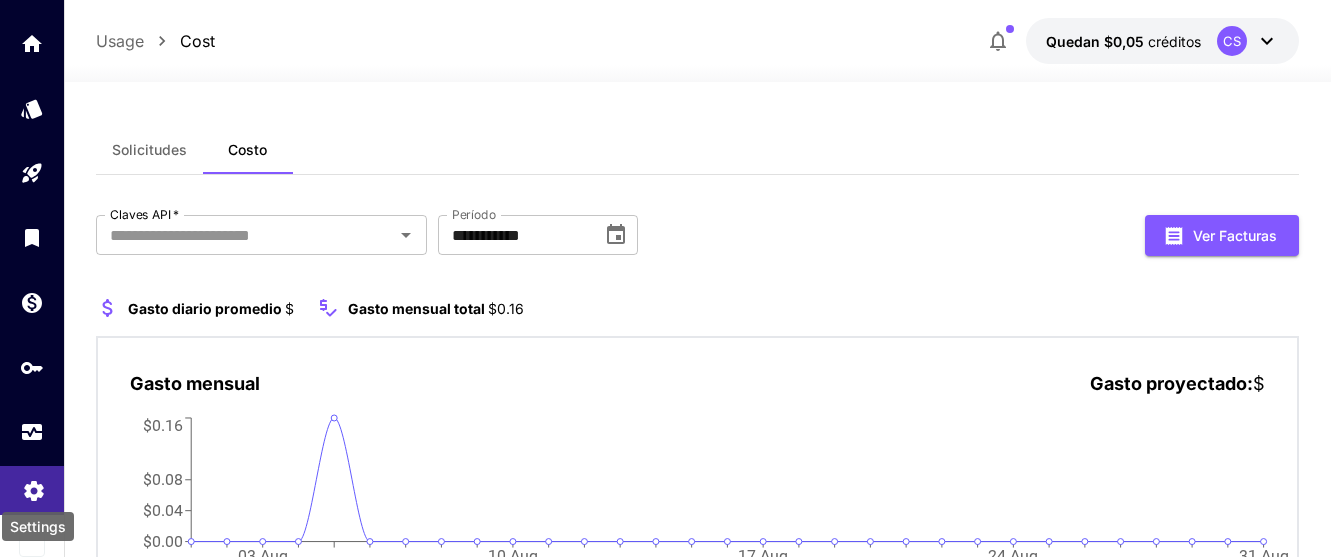 click 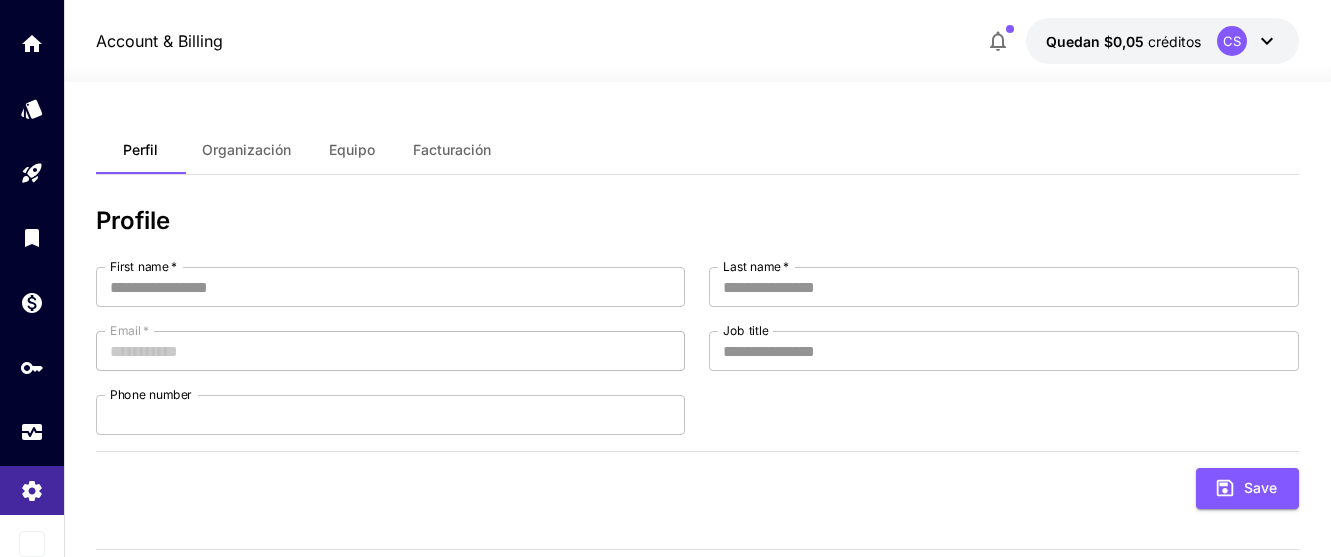 type on "******" 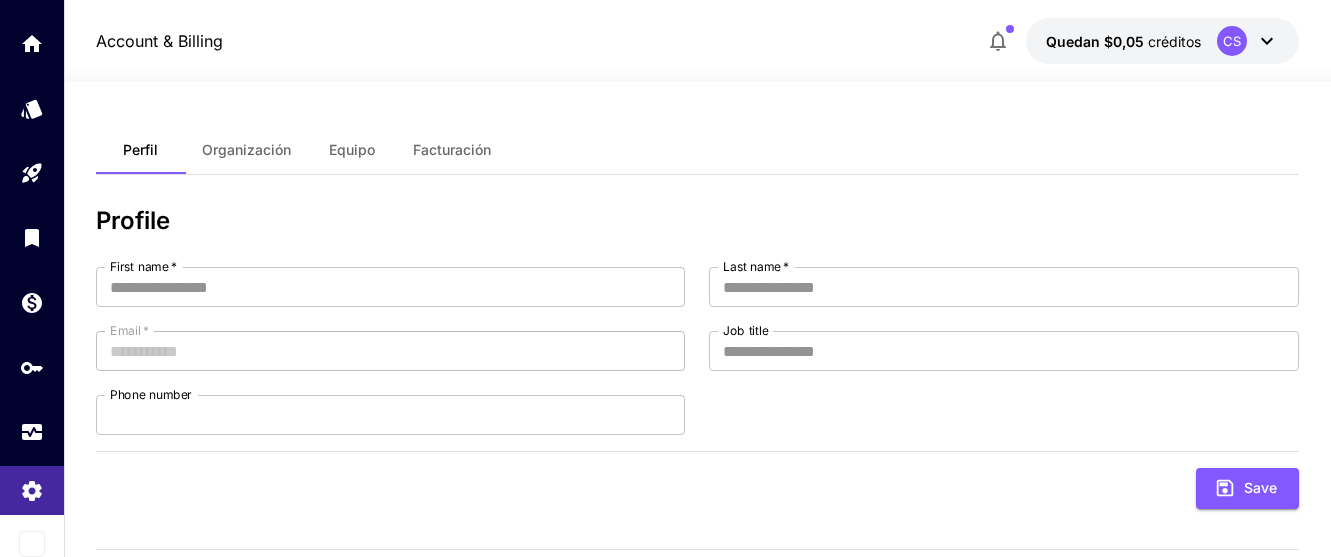 type on "*****" 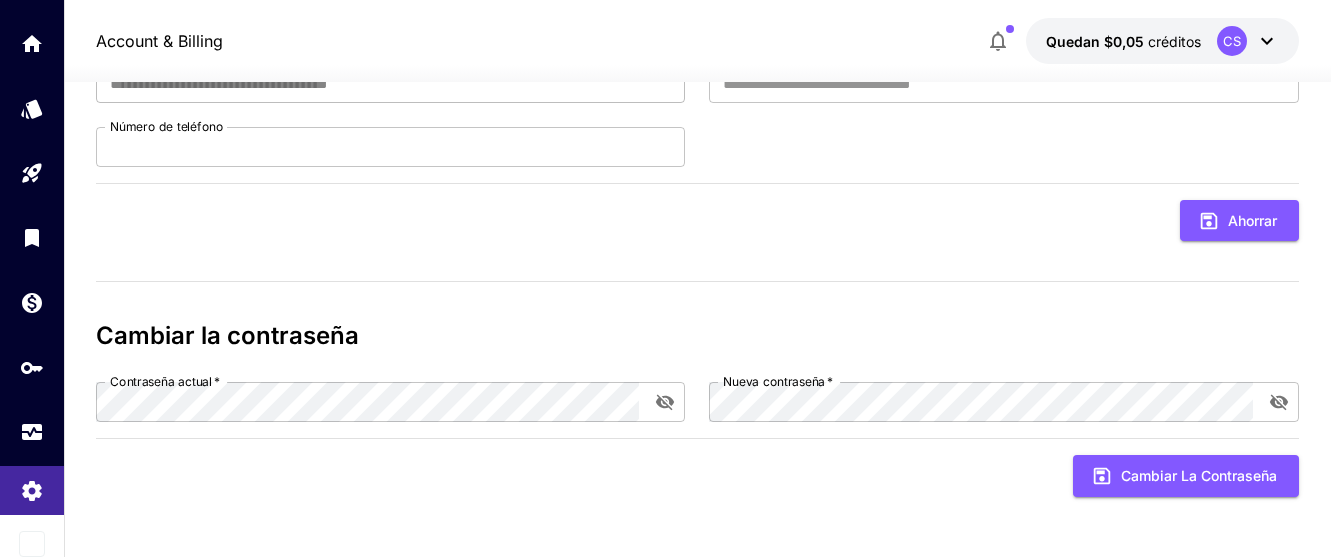 scroll, scrollTop: 0, scrollLeft: 0, axis: both 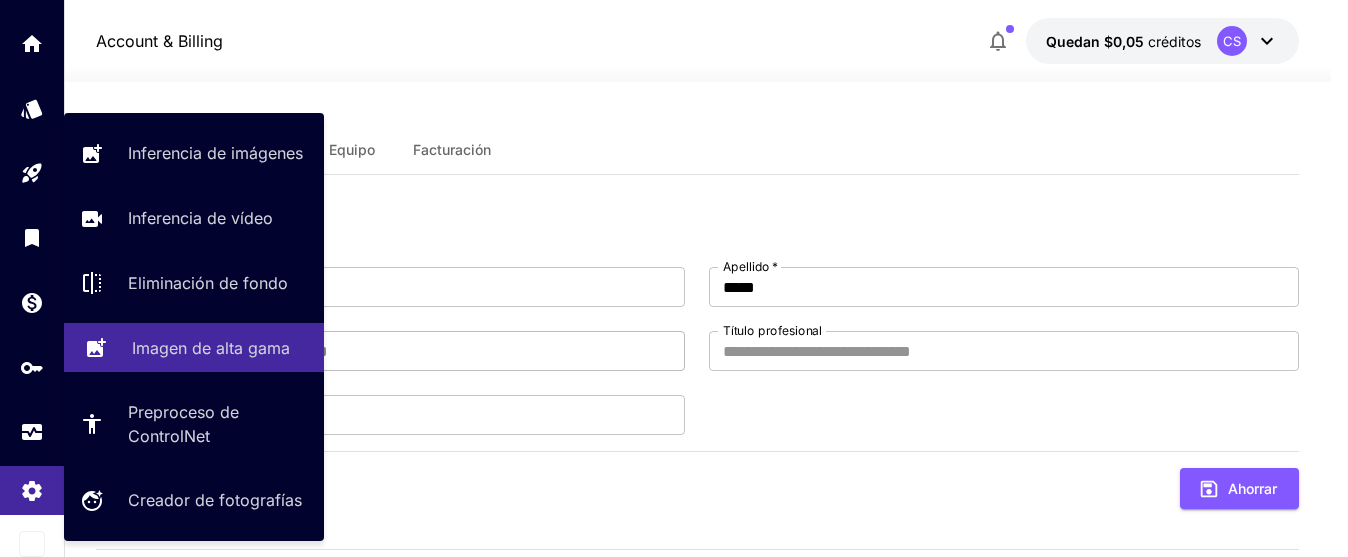 click on "Imagen de alta gama" at bounding box center (211, 348) 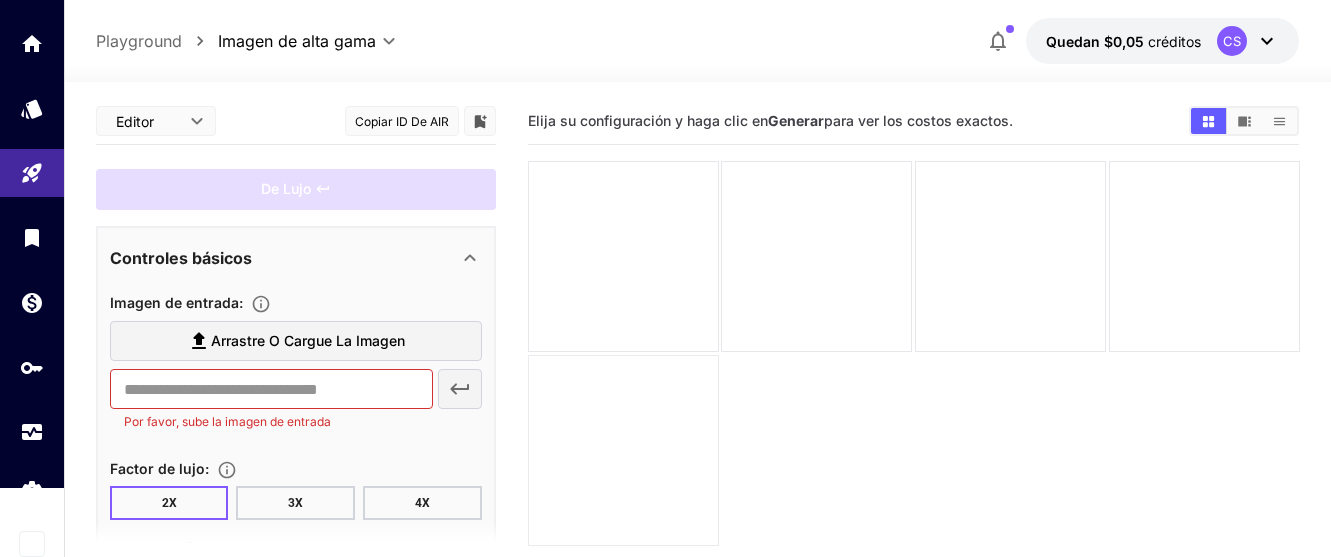 scroll, scrollTop: 158, scrollLeft: 0, axis: vertical 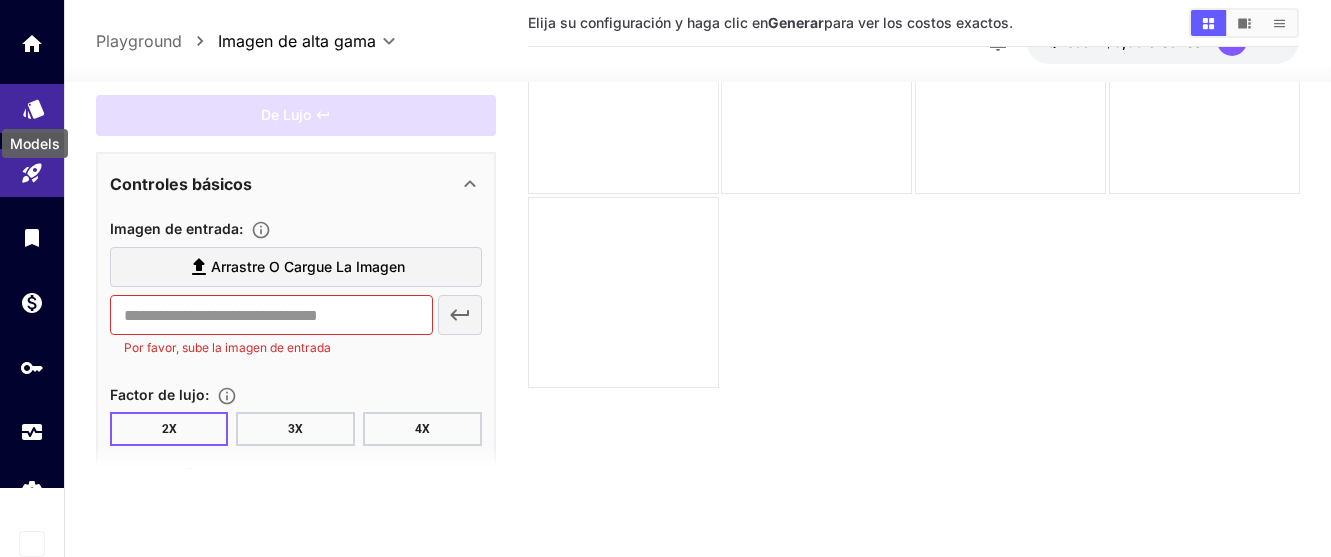 click 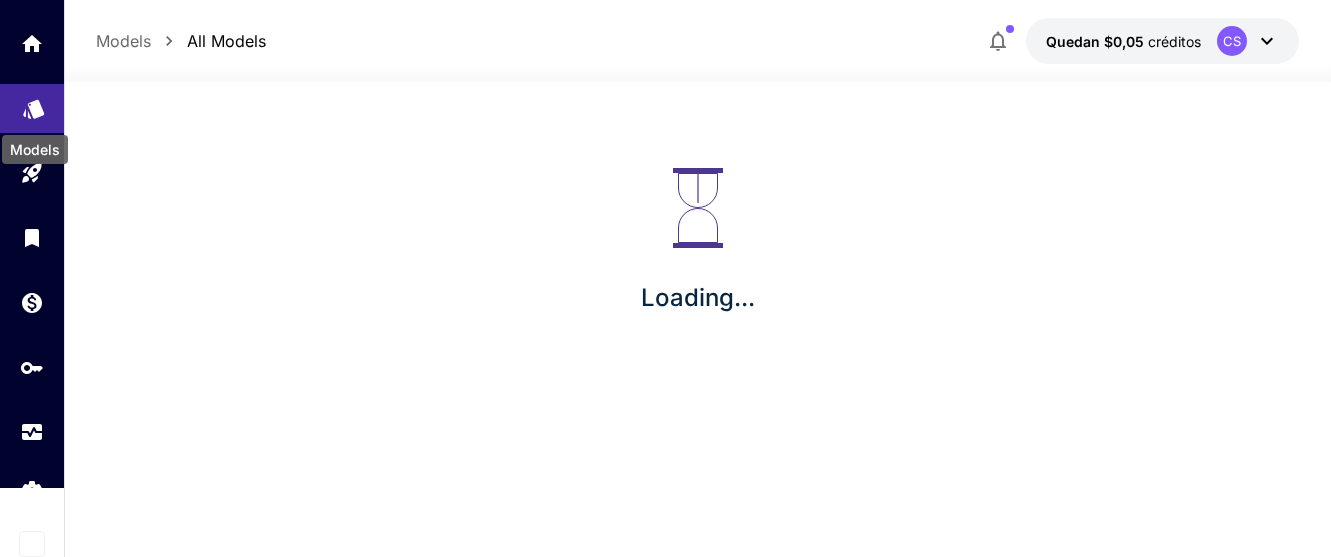 scroll, scrollTop: 0, scrollLeft: 0, axis: both 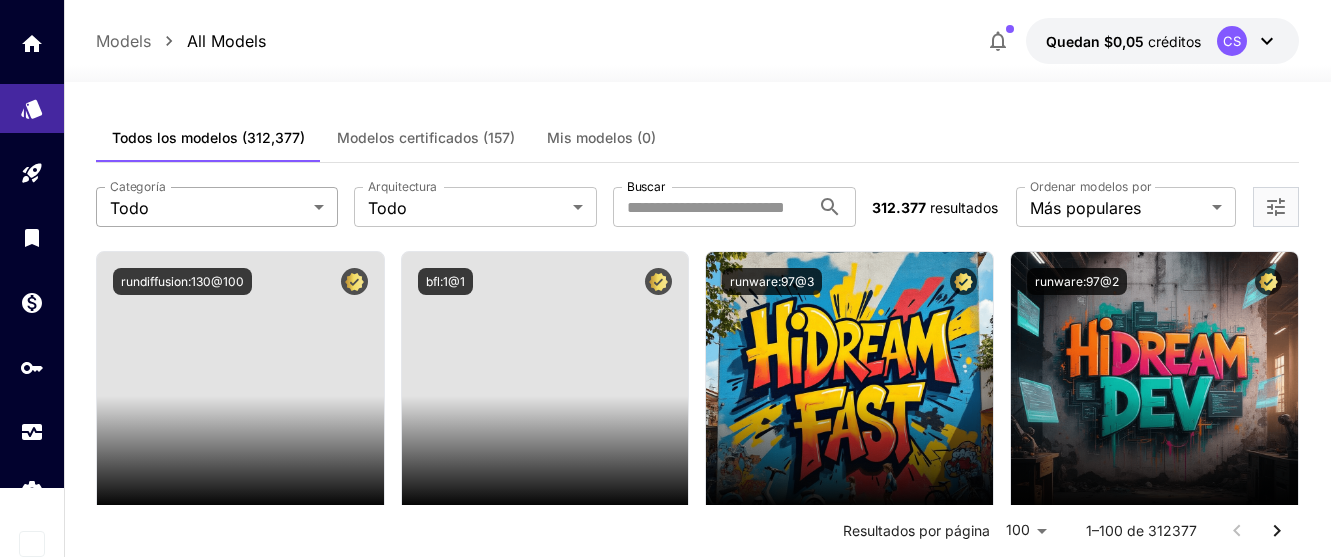 click on "[CREDITS] [CREDITS] [CATEGORY] [CATEGORY] [ARCHITECTURE] [ARCHITECTURE] [POPULARITY] [PLAYGROUND] [CHECKPOINT] [RUN DIFFUSION] [PRO] [RUN DIFFUSION] [PRO] [PLAYGROUND] [CHECKPOINT] [BLACK FOREST LABS] [PLAYGROUND] [CHECKPOINT] [SURREAL] [REALISTIC] [ANIME] [STYLIZED] [PLAYGROUND] [CHECKPOINT] [RUN DIFFUSION] [RUN DIFFUSION] [FAST] [RUN DIFFUSION] [FAST] [PLAYGROUND] [CHECKPOINT] [RUN DIFFUSION] [RUN DIFFUSION]" at bounding box center (665, 9553) 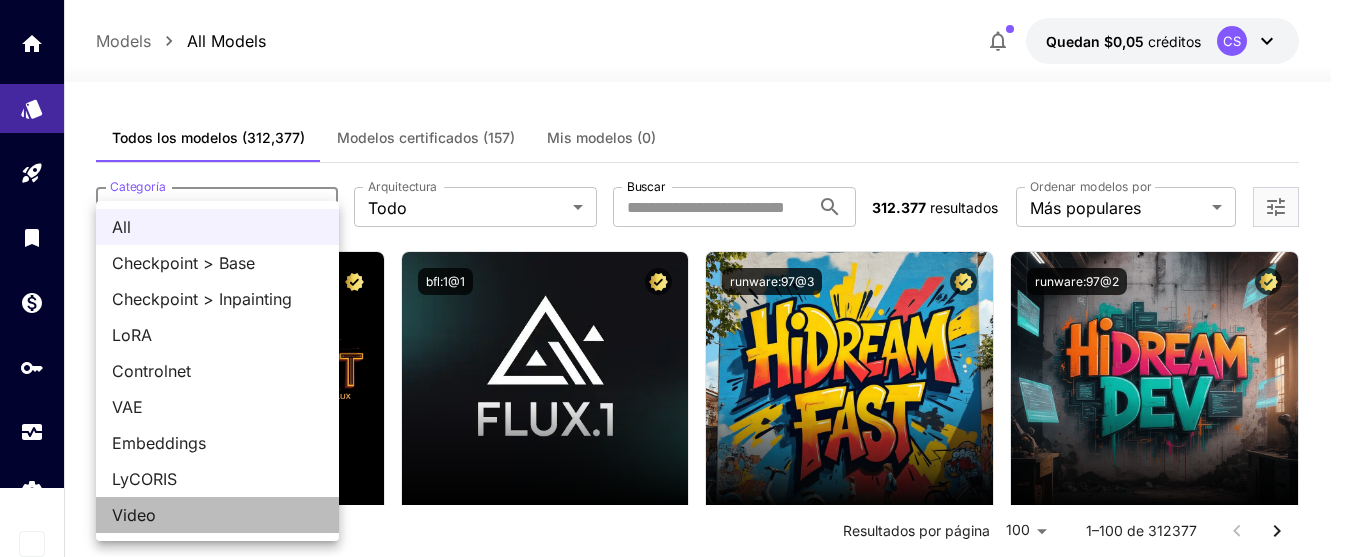 click on "Video" at bounding box center (217, 515) 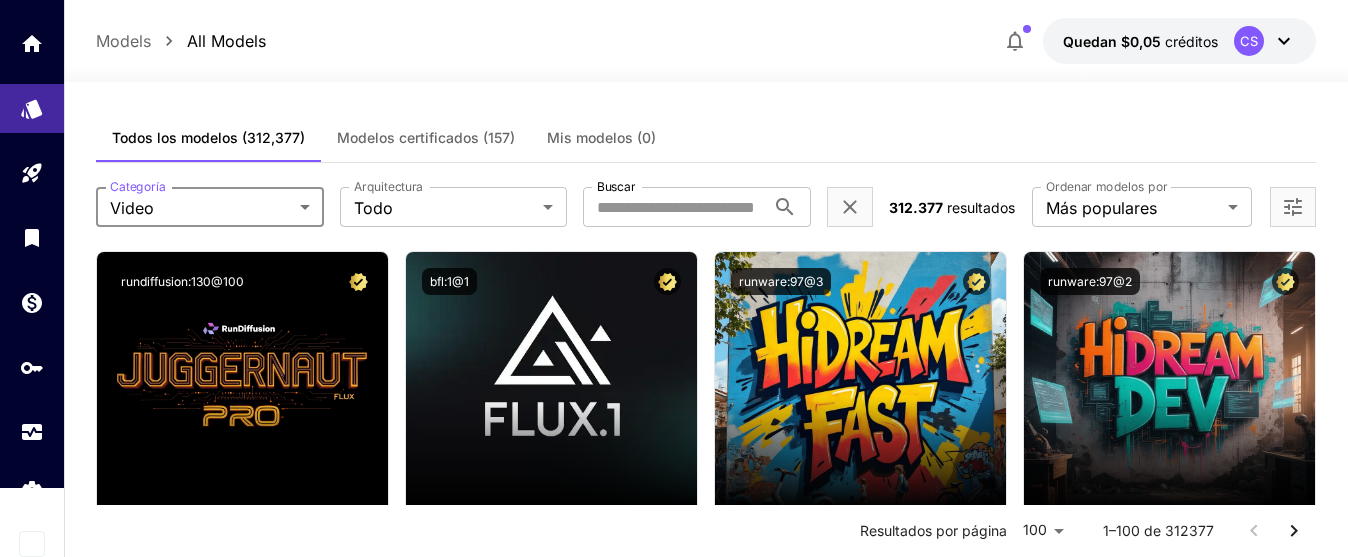 type on "*****" 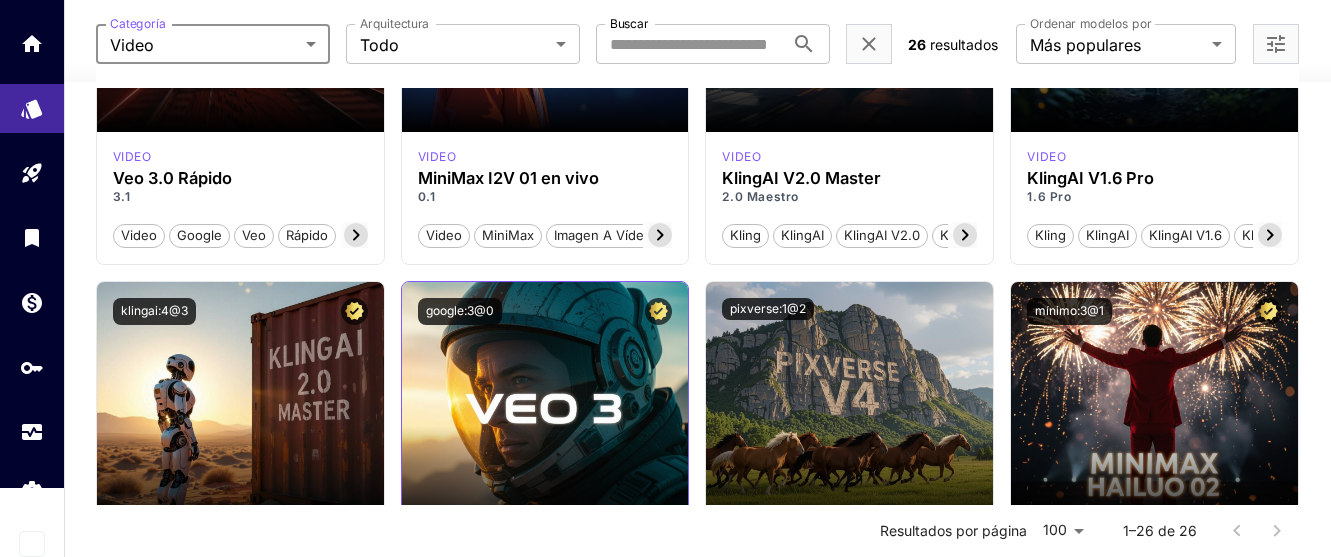scroll, scrollTop: 2167, scrollLeft: 0, axis: vertical 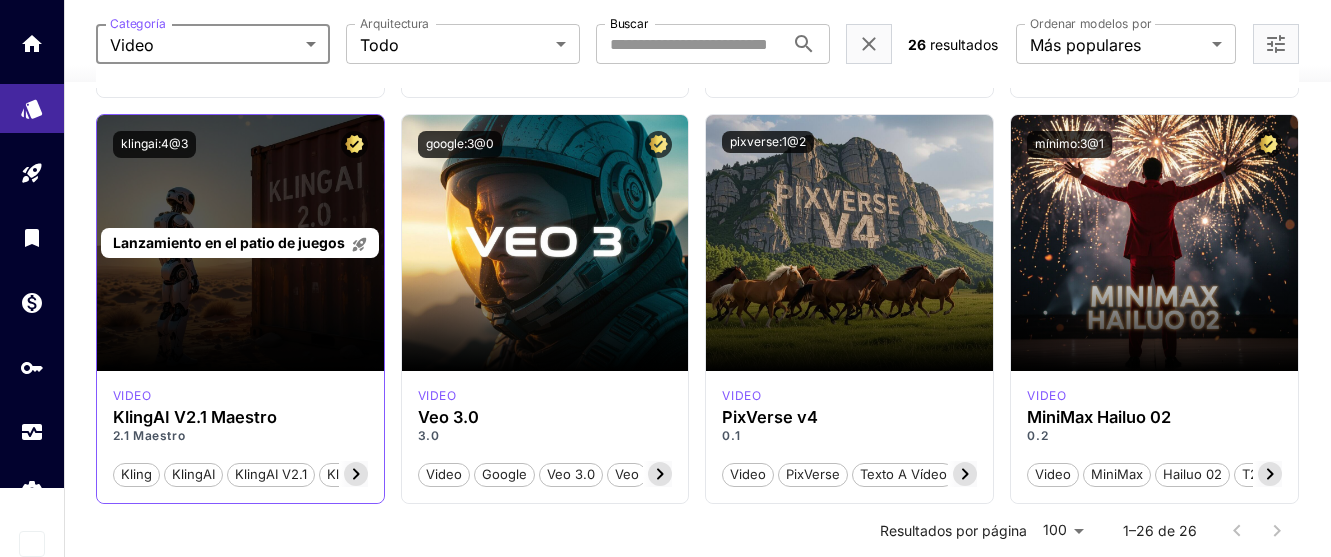click on "Lanzamiento en el patio de juegos" at bounding box center [229, 242] 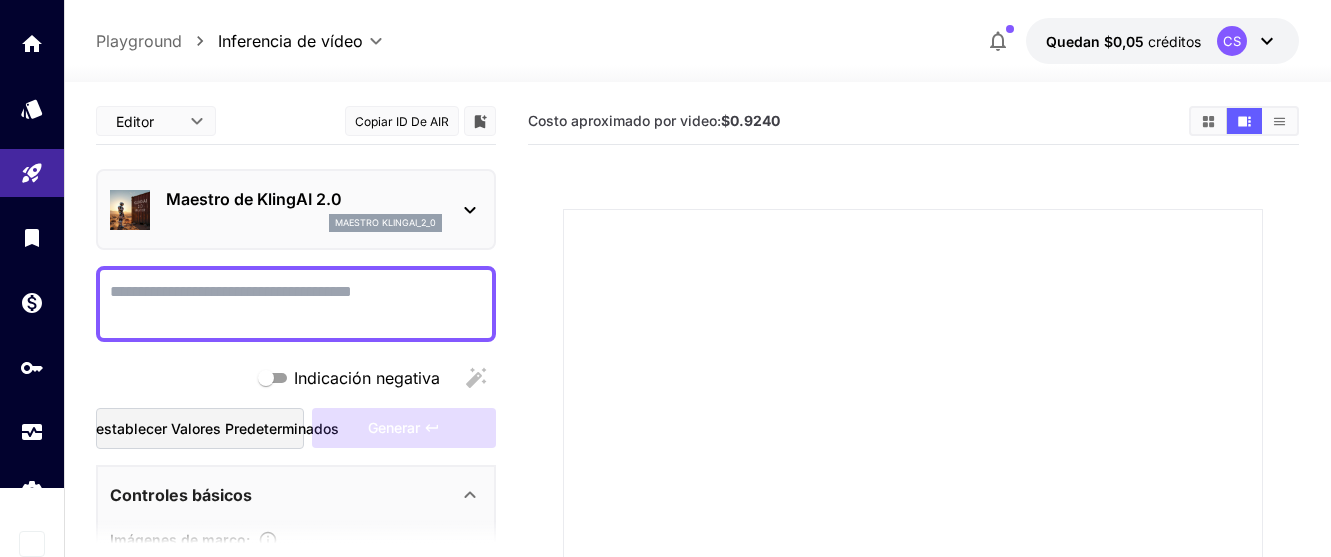 scroll, scrollTop: 167, scrollLeft: 0, axis: vertical 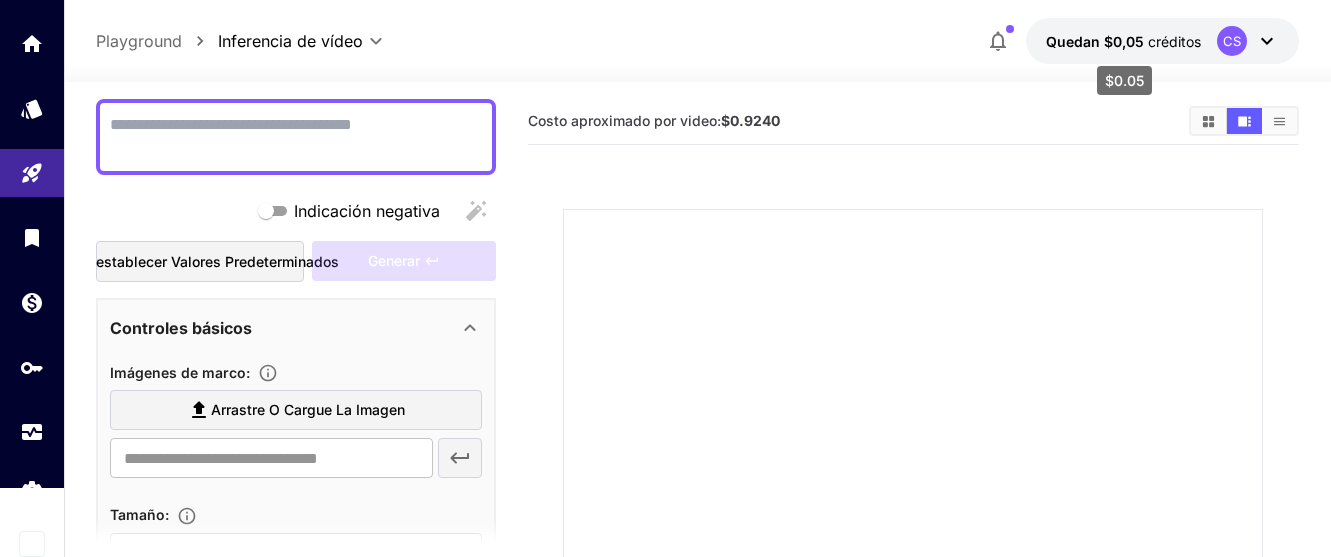 click on "Quedan $0,05" at bounding box center [1095, 41] 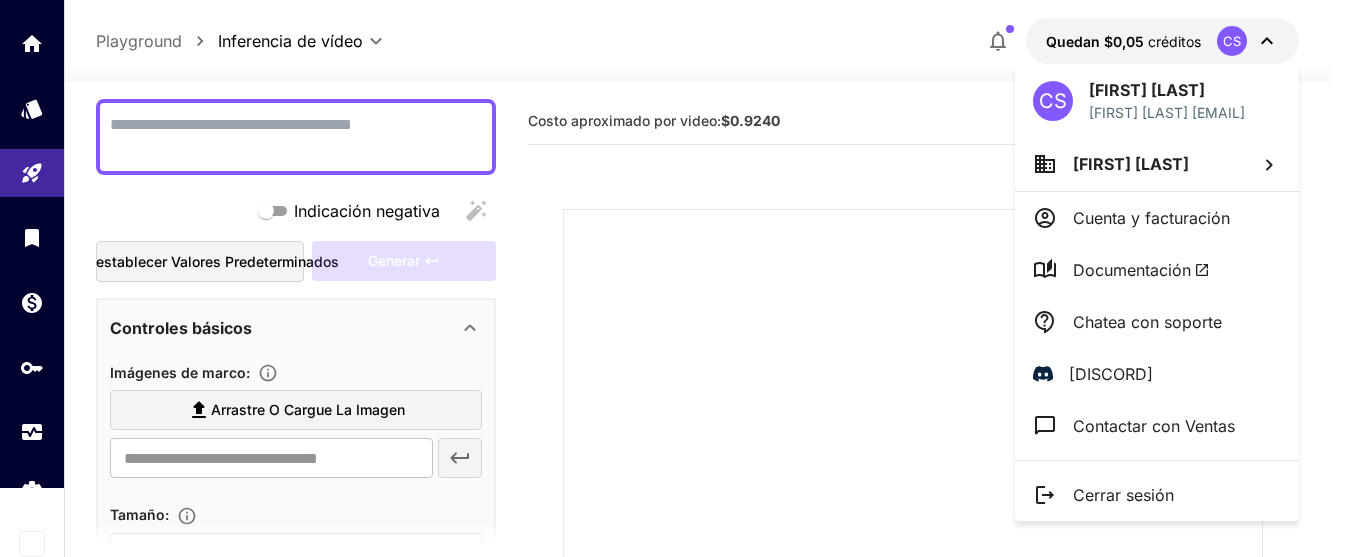 click at bounding box center (674, 278) 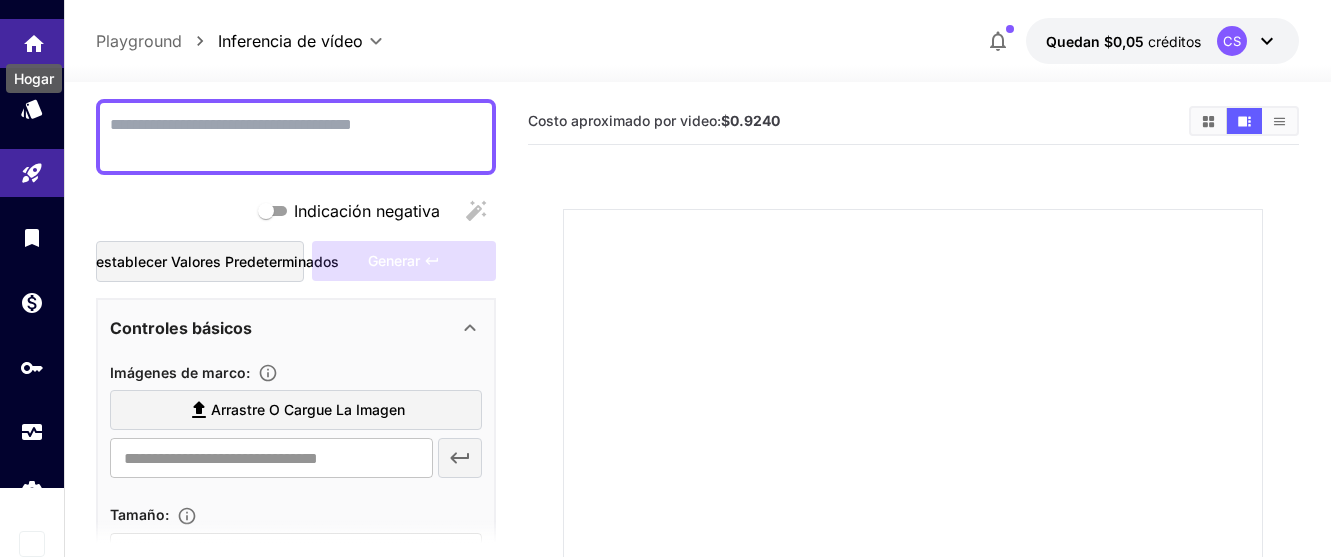 click 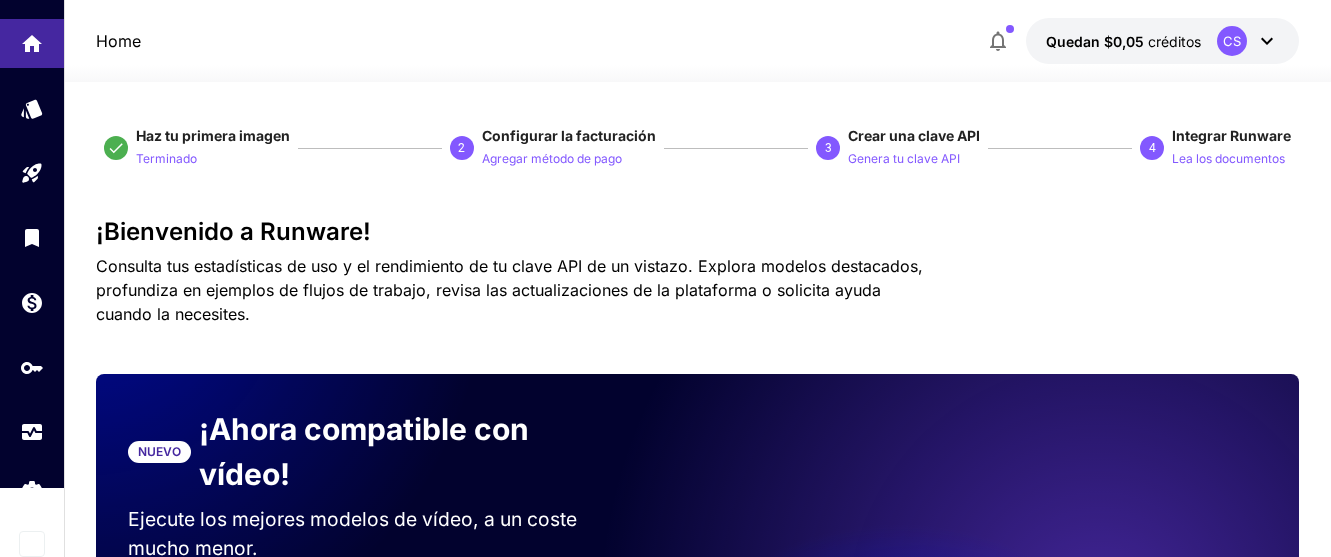click 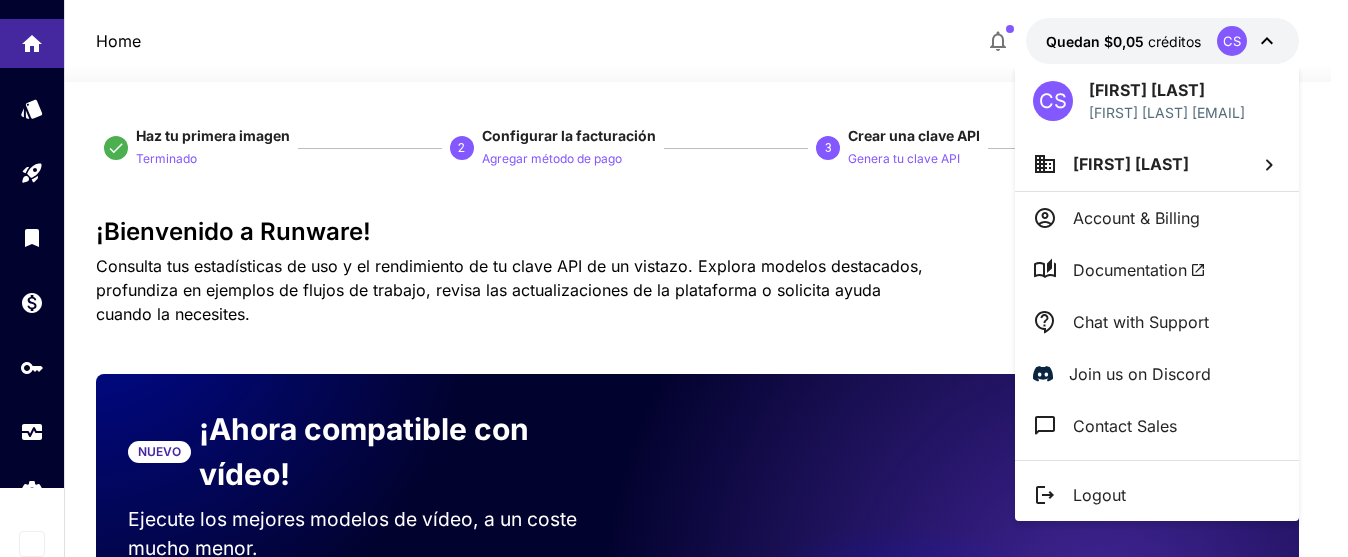 click on "Logout" at bounding box center (1099, 495) 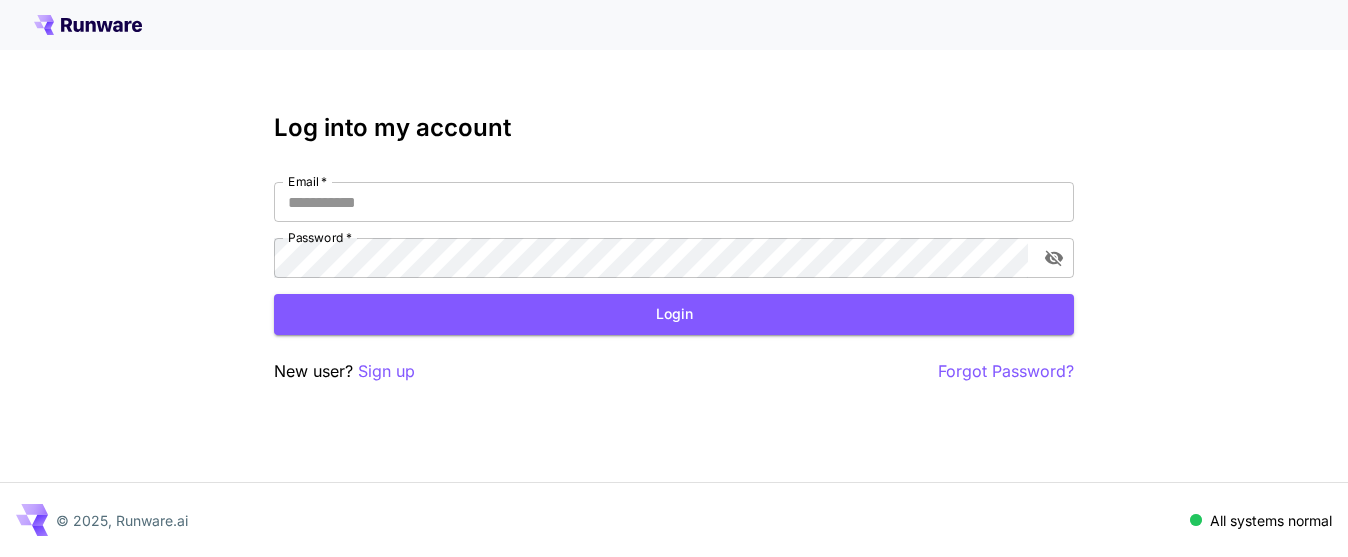 scroll, scrollTop: 0, scrollLeft: 0, axis: both 